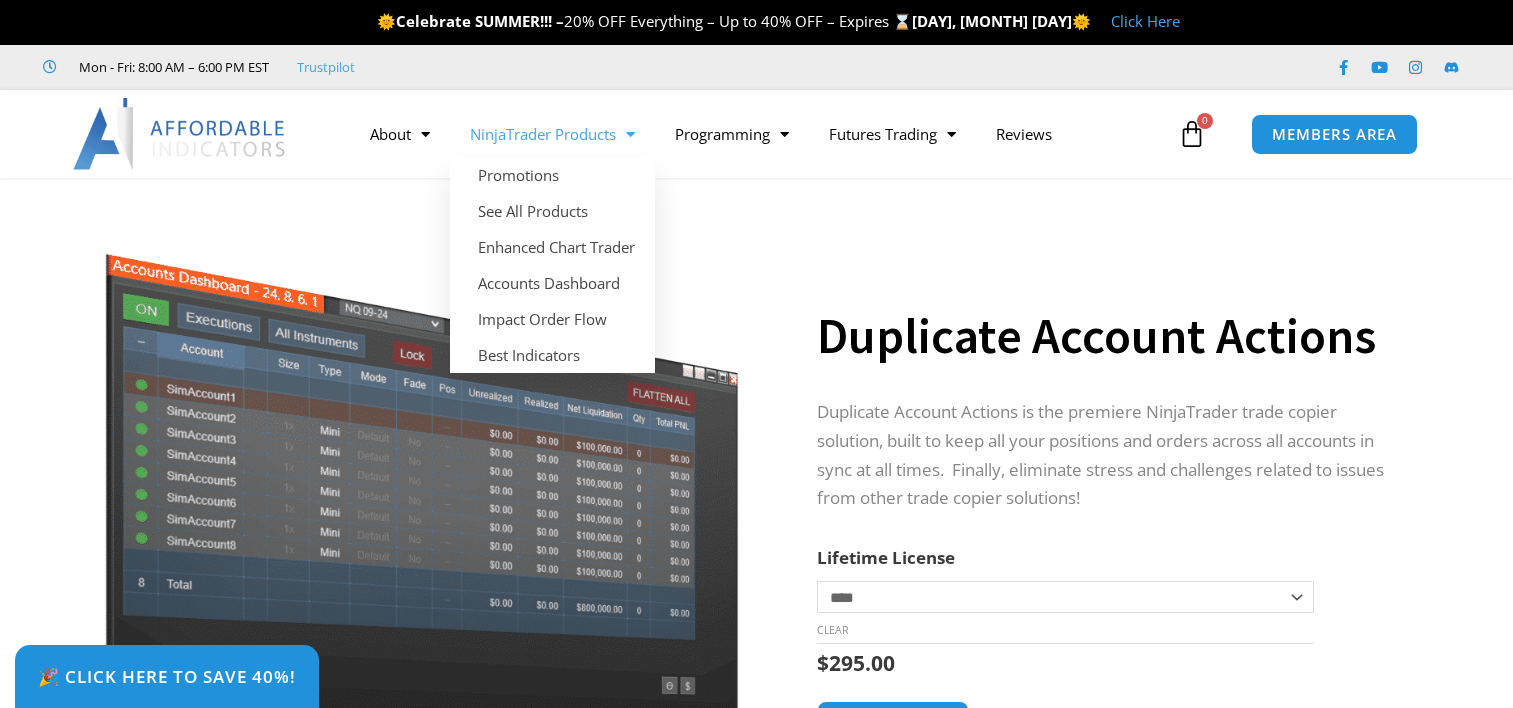 scroll, scrollTop: 0, scrollLeft: 0, axis: both 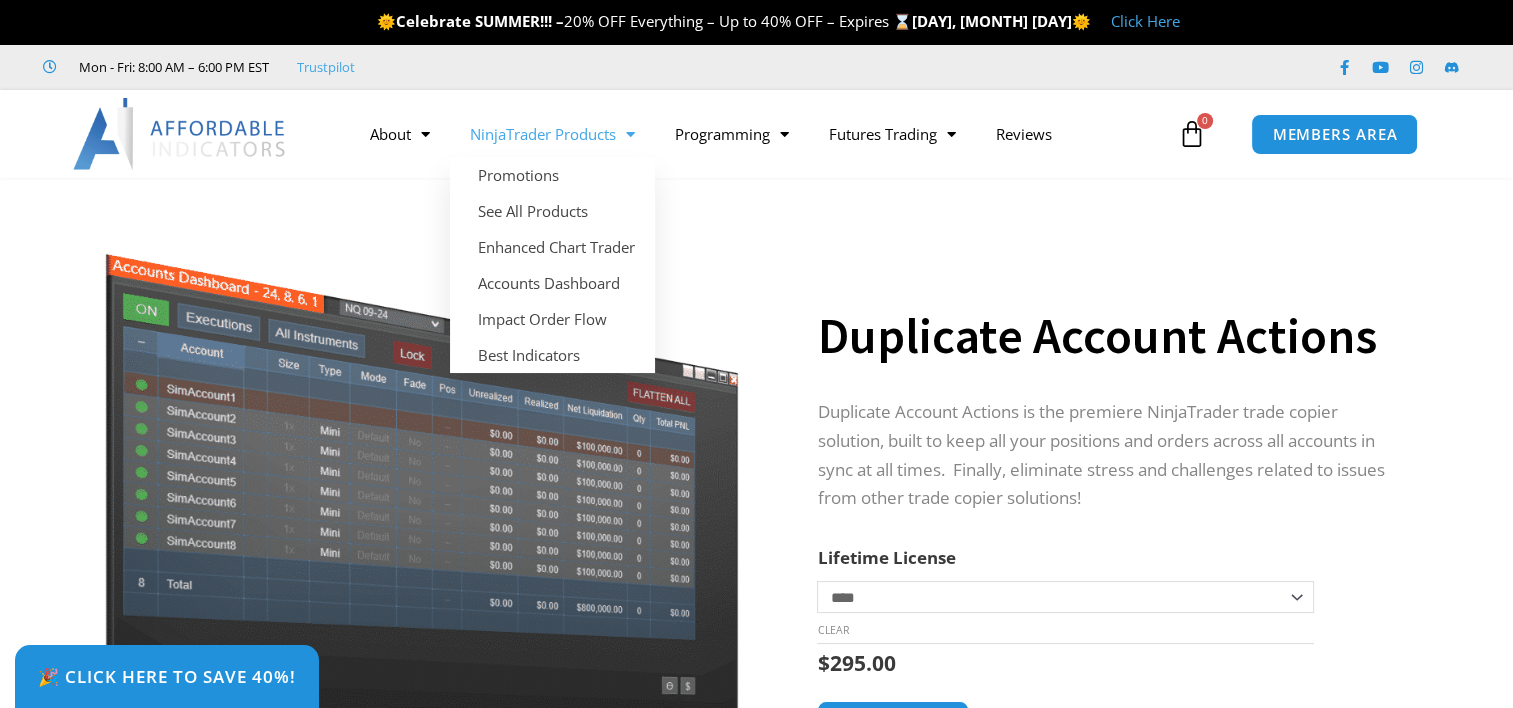 drag, startPoint x: 0, startPoint y: 0, endPoint x: 633, endPoint y: 128, distance: 645.8119 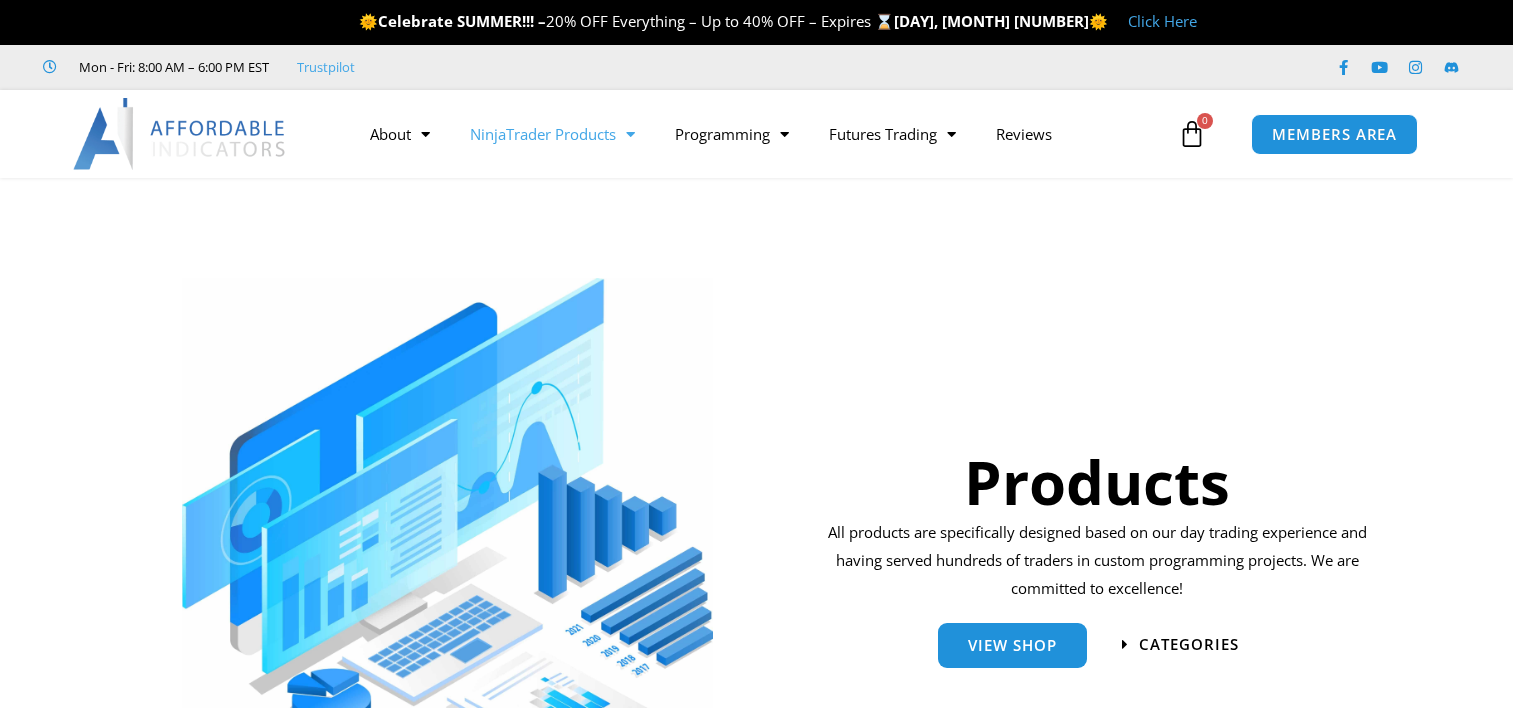 scroll, scrollTop: 0, scrollLeft: 0, axis: both 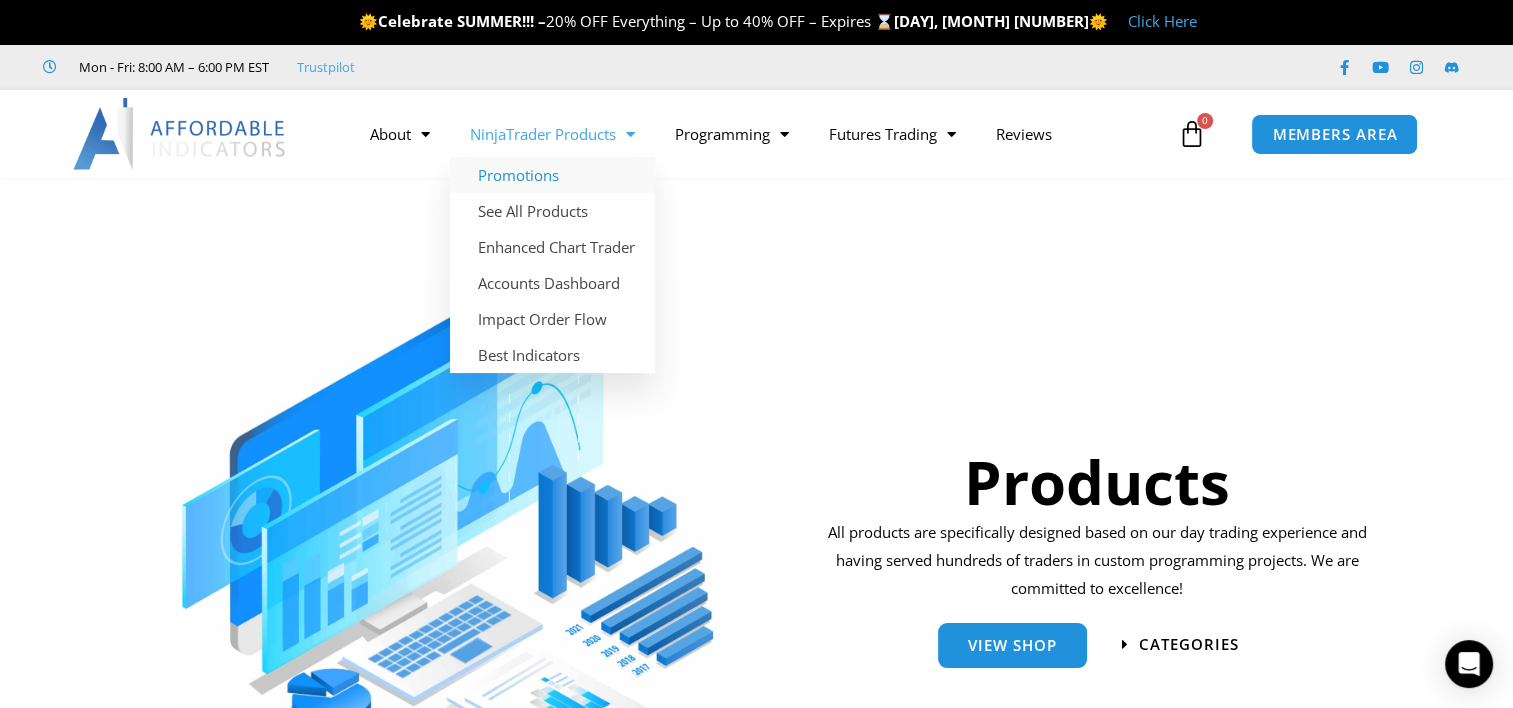 click on "Promotions" 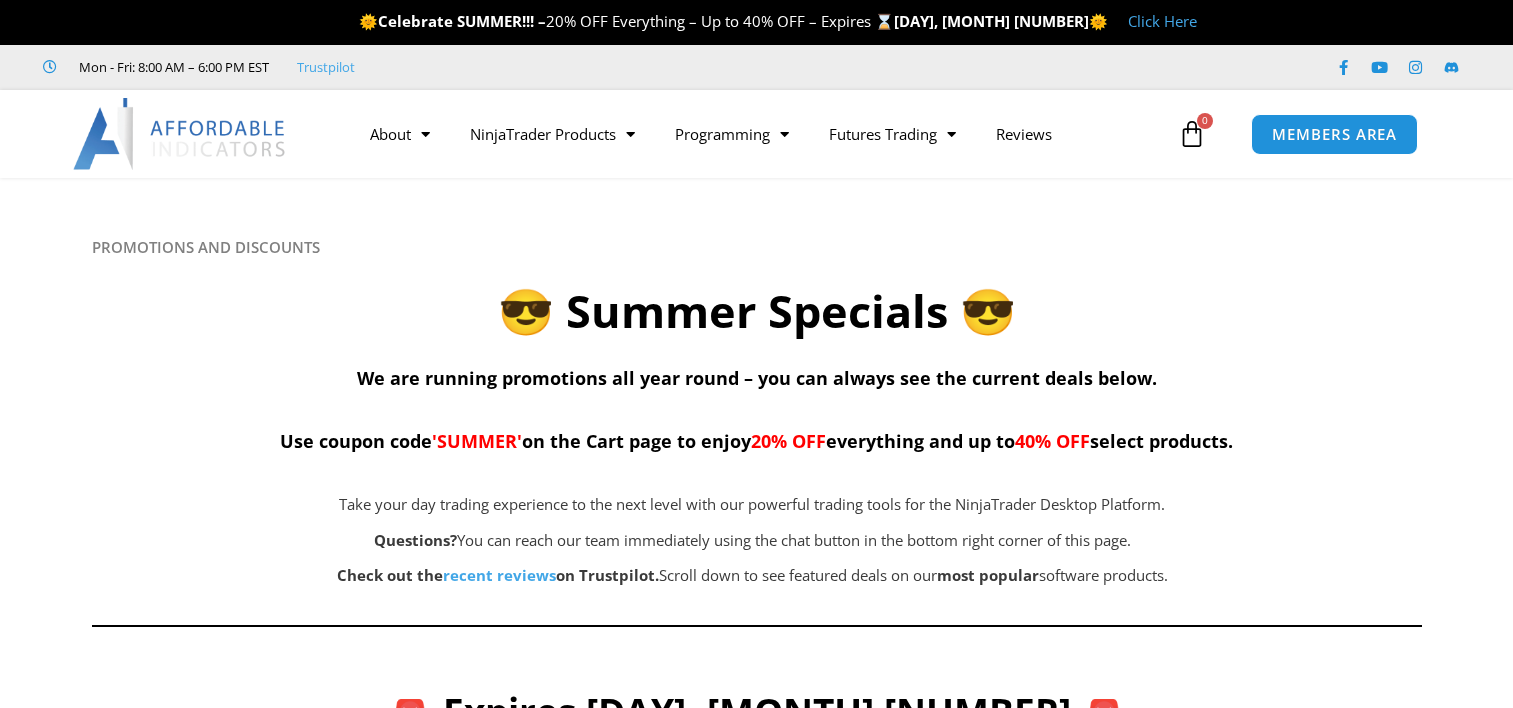 scroll, scrollTop: 0, scrollLeft: 0, axis: both 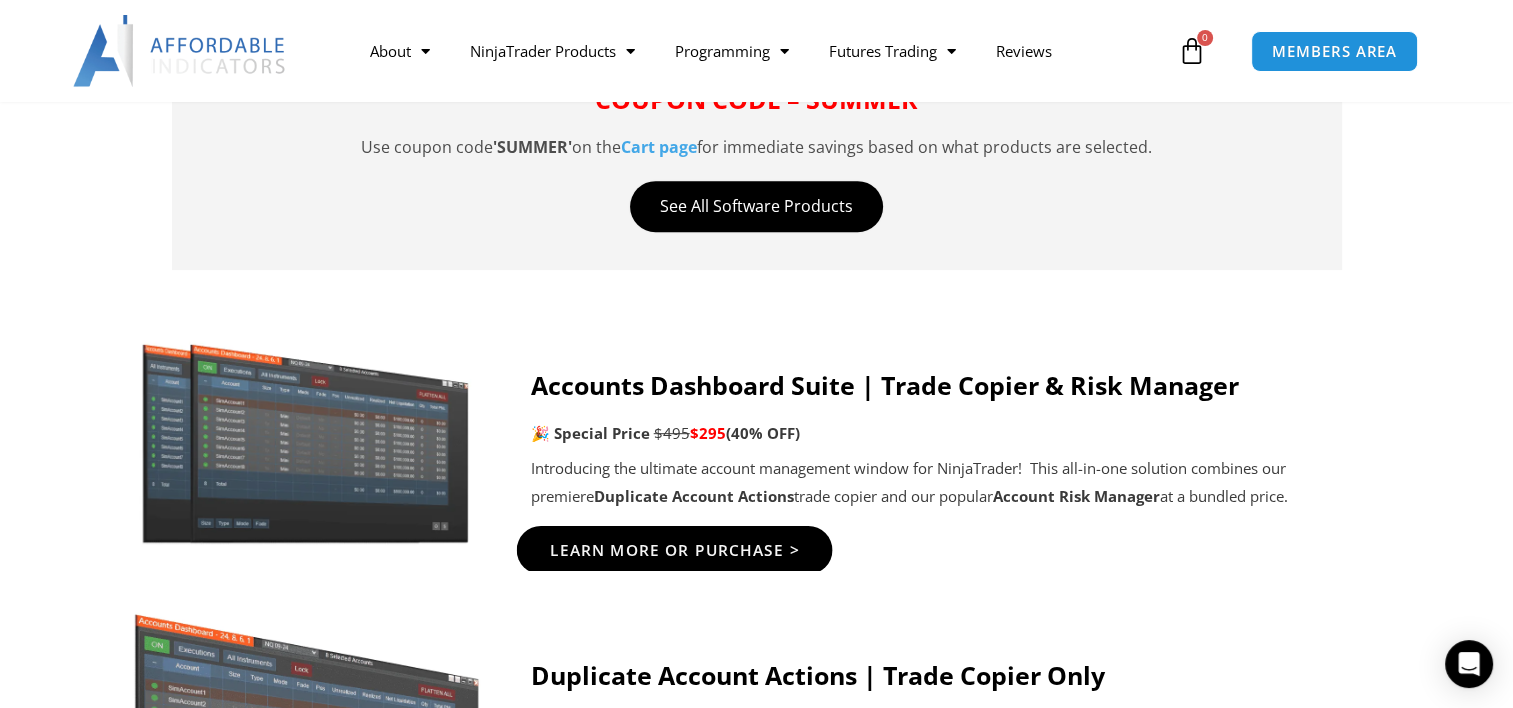 click on "Learn More Or Purchase >" at bounding box center [674, 550] 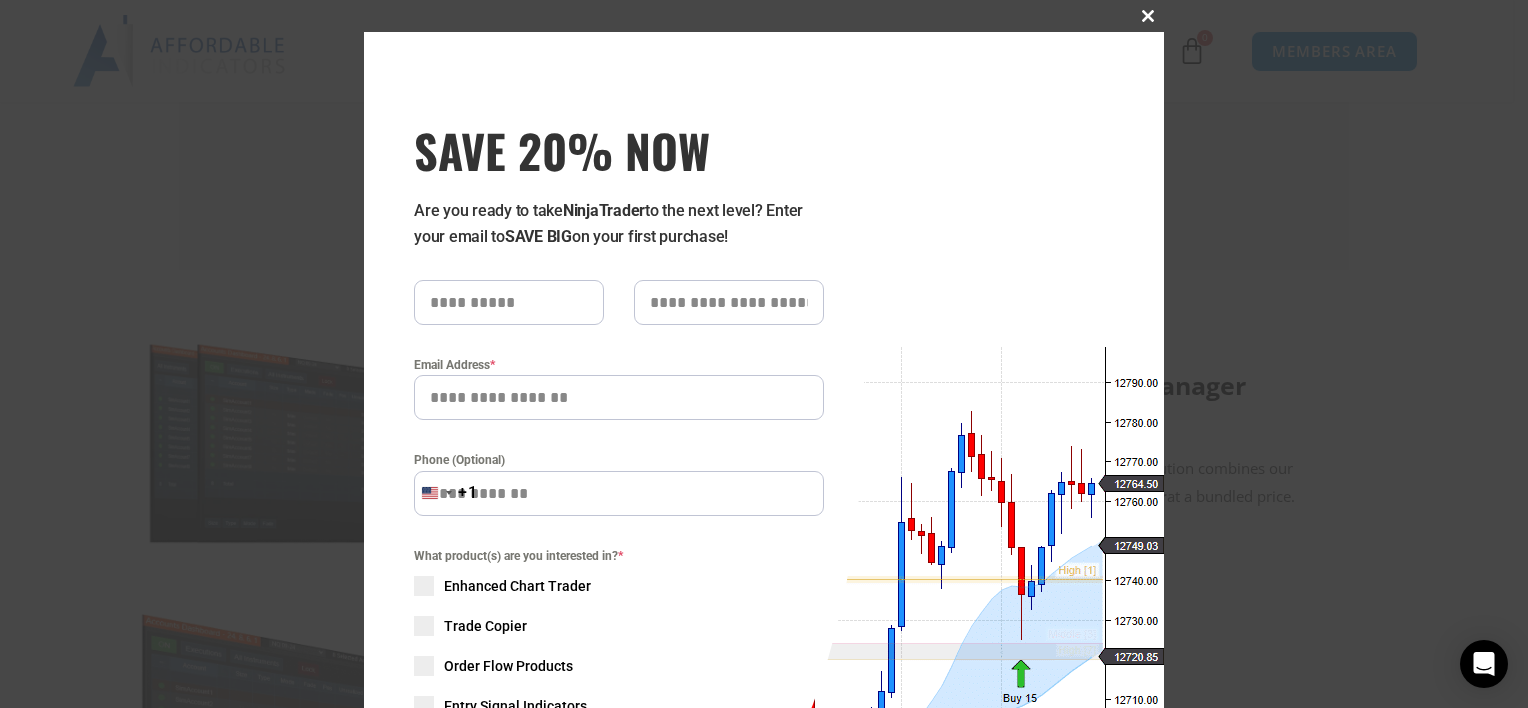 click at bounding box center [1148, 16] 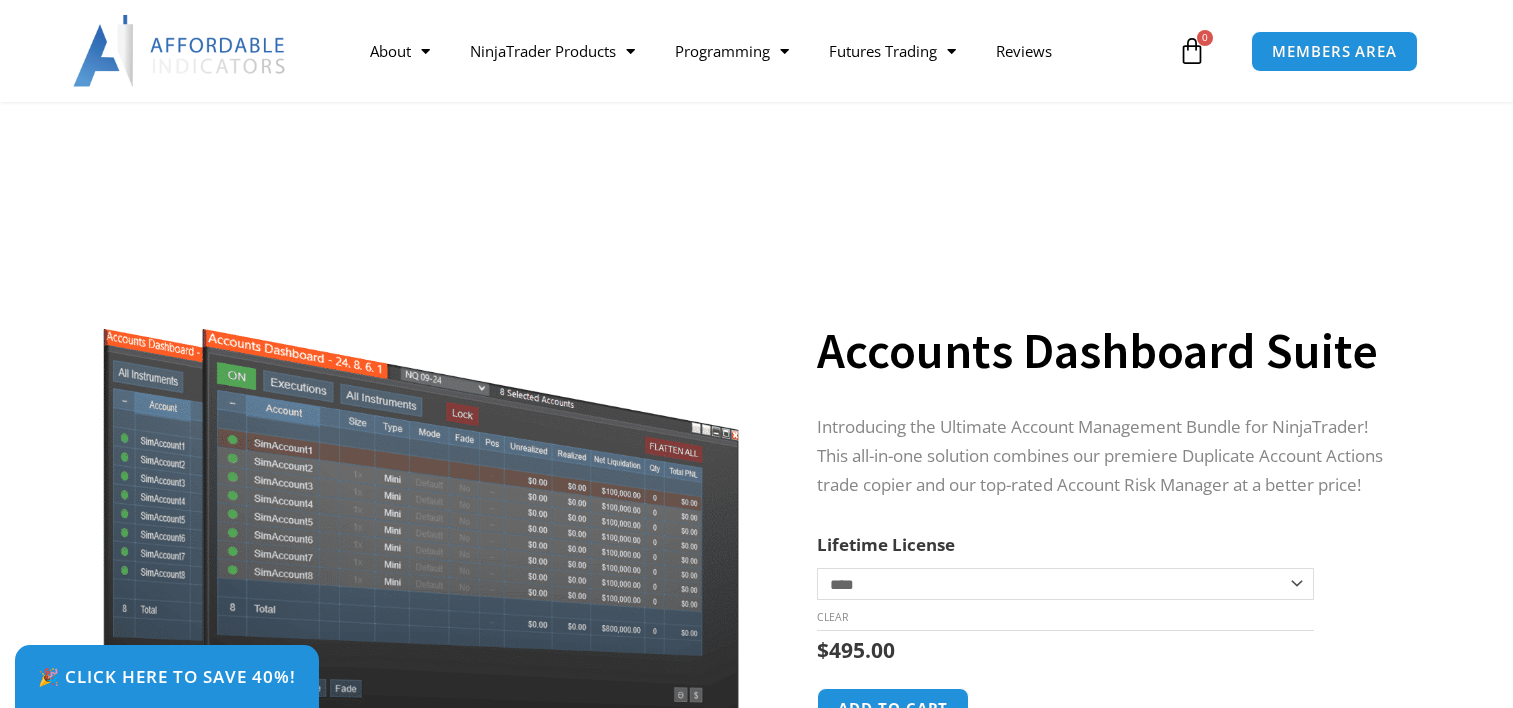 scroll, scrollTop: 360, scrollLeft: 0, axis: vertical 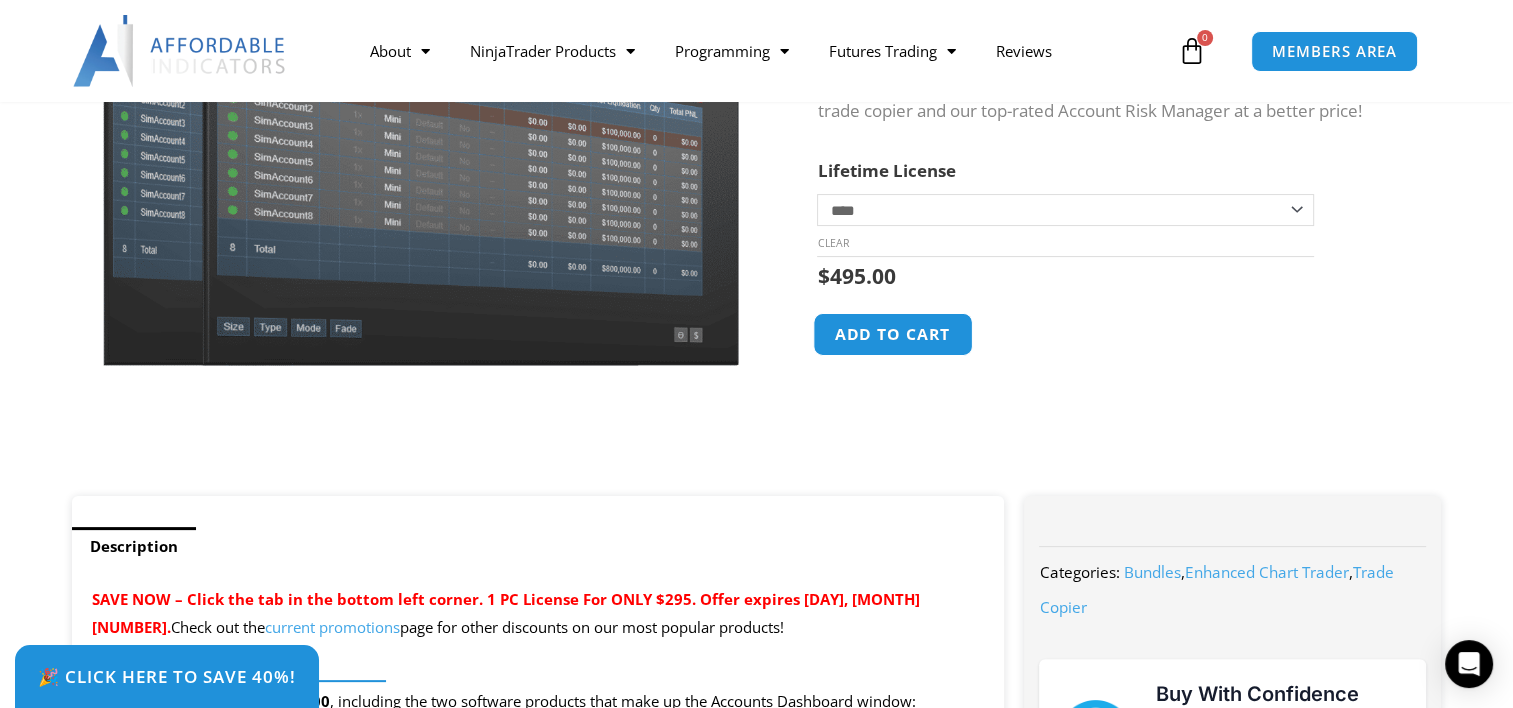 click on "Add to cart" 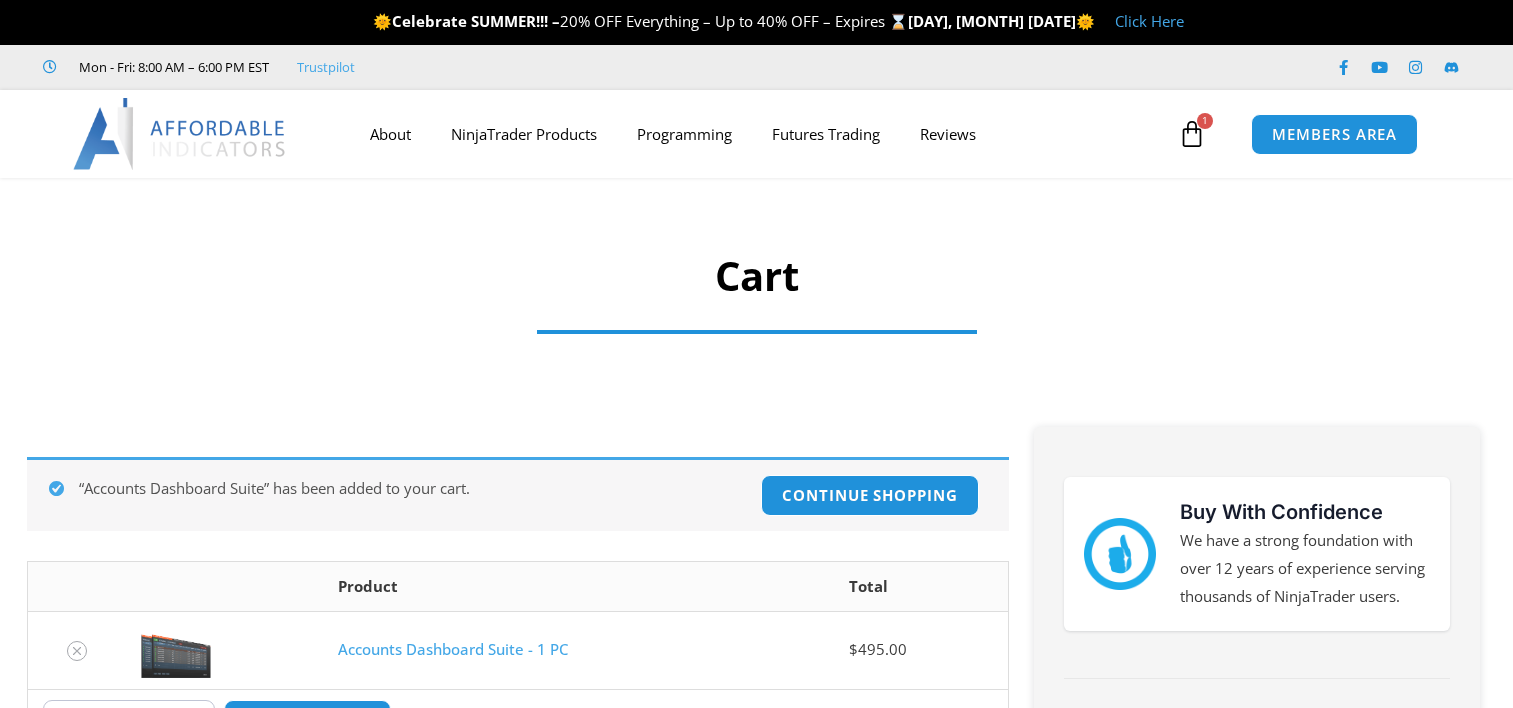 scroll, scrollTop: 0, scrollLeft: 0, axis: both 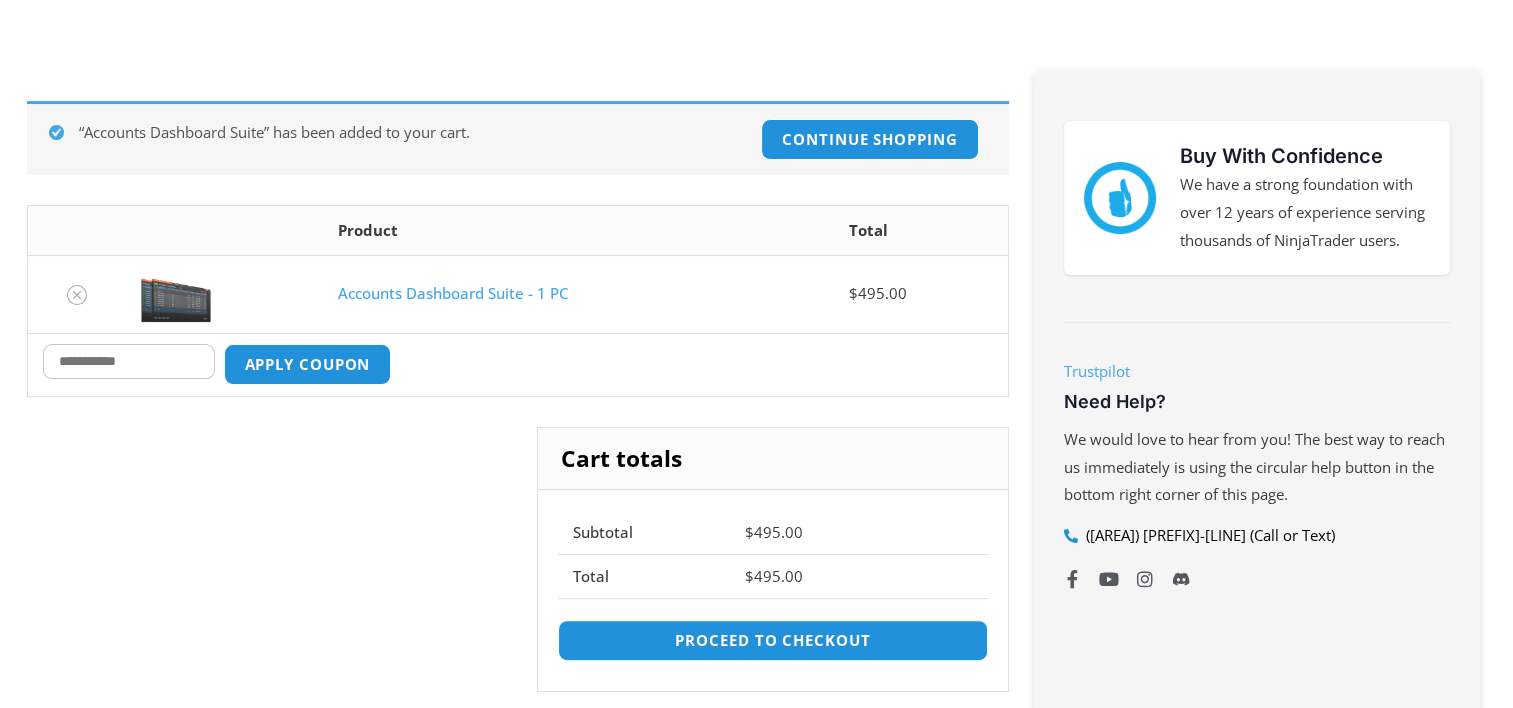 click on "Coupon:" at bounding box center [129, 361] 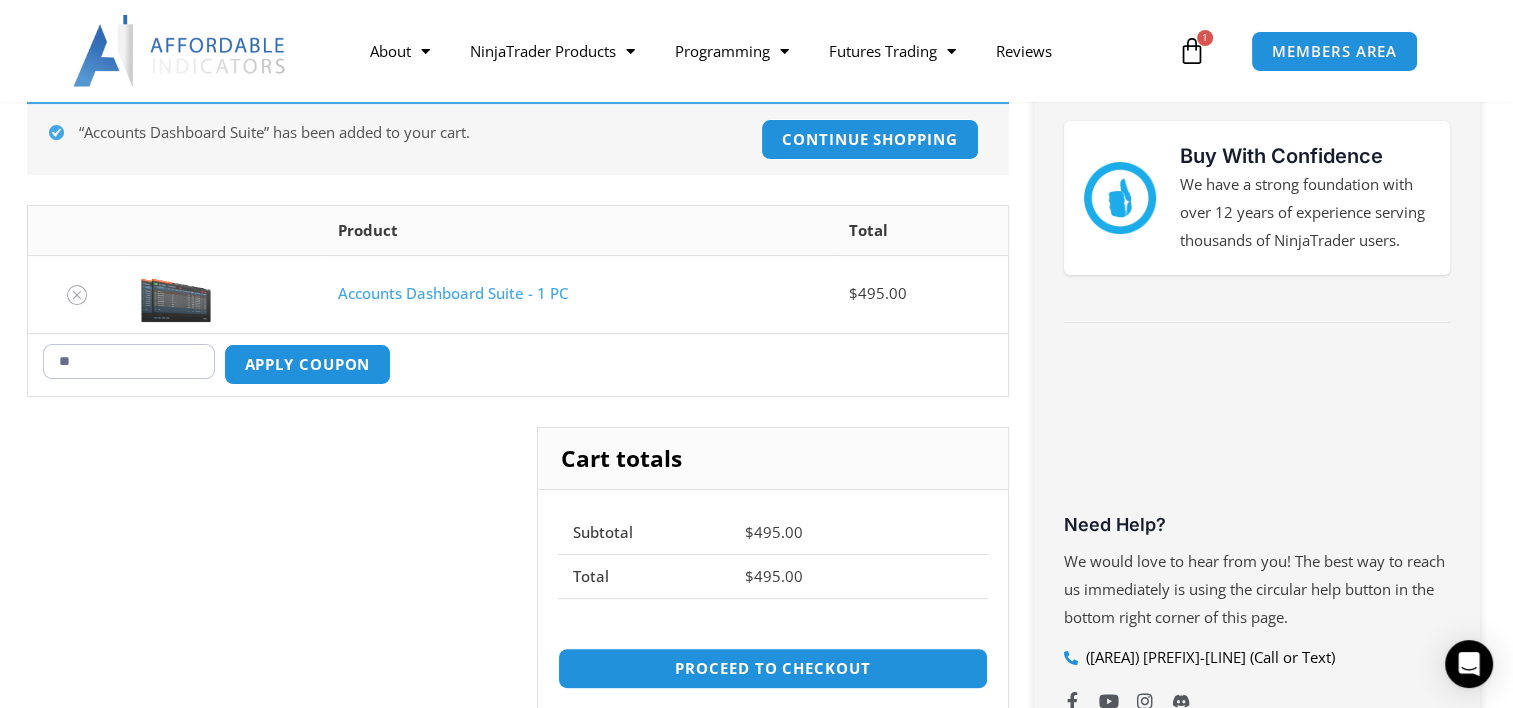 click on "**" at bounding box center [129, 361] 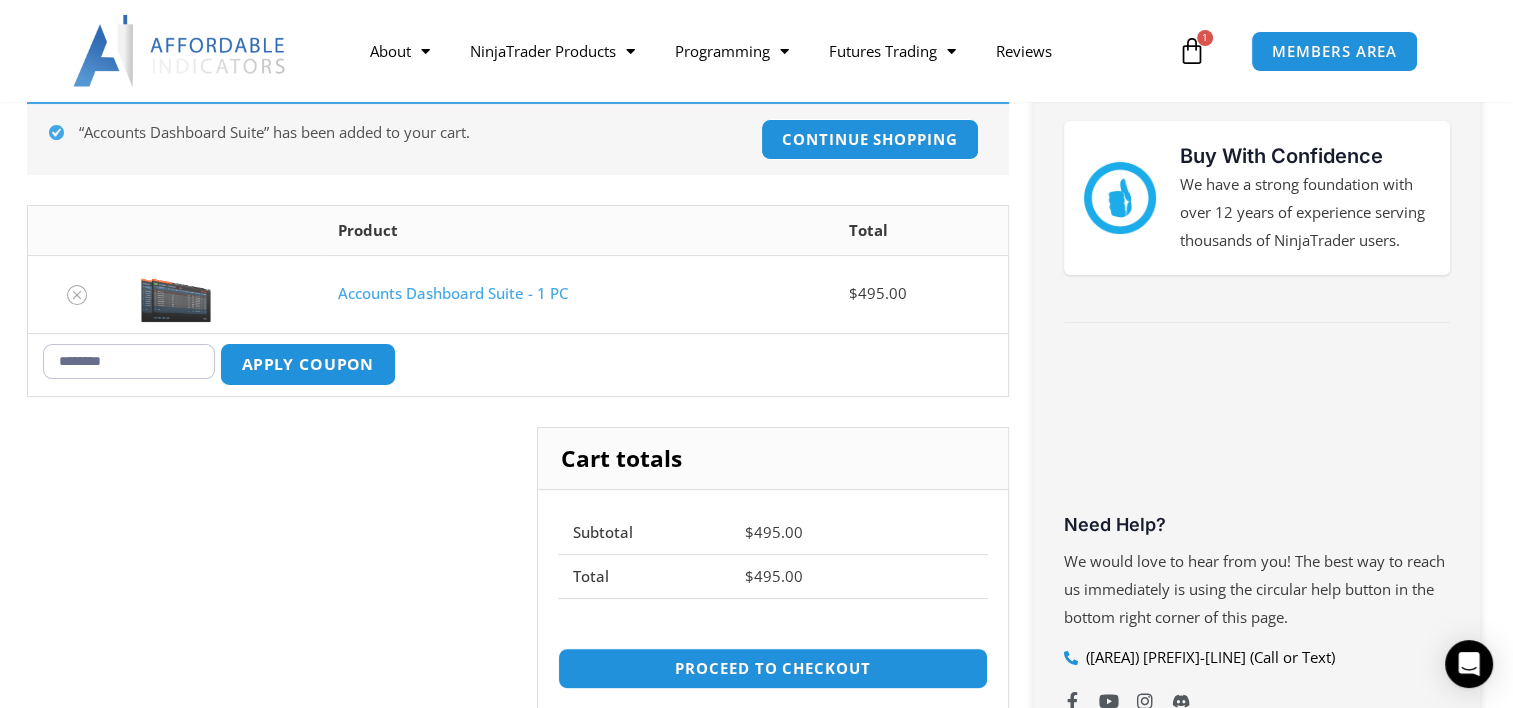 type on "********" 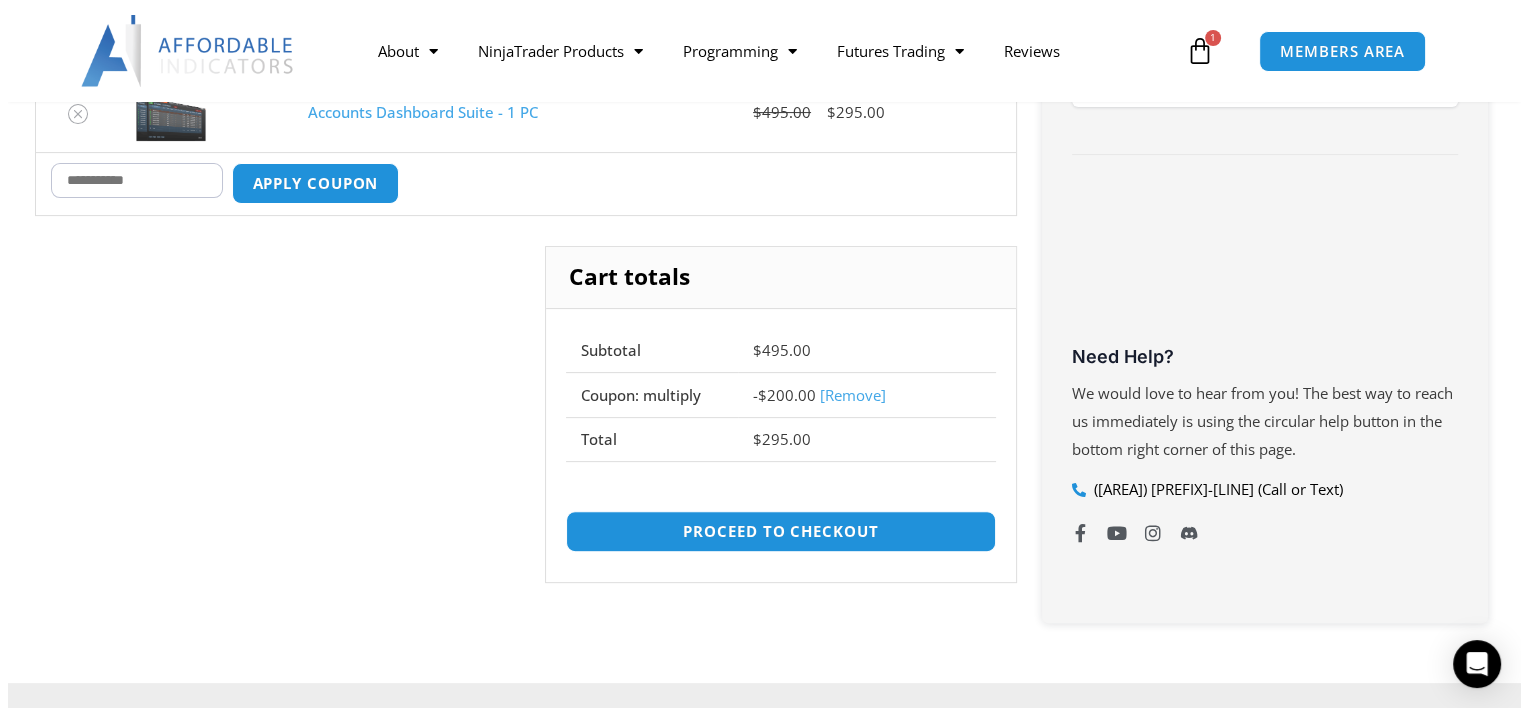 scroll, scrollTop: 524, scrollLeft: 0, axis: vertical 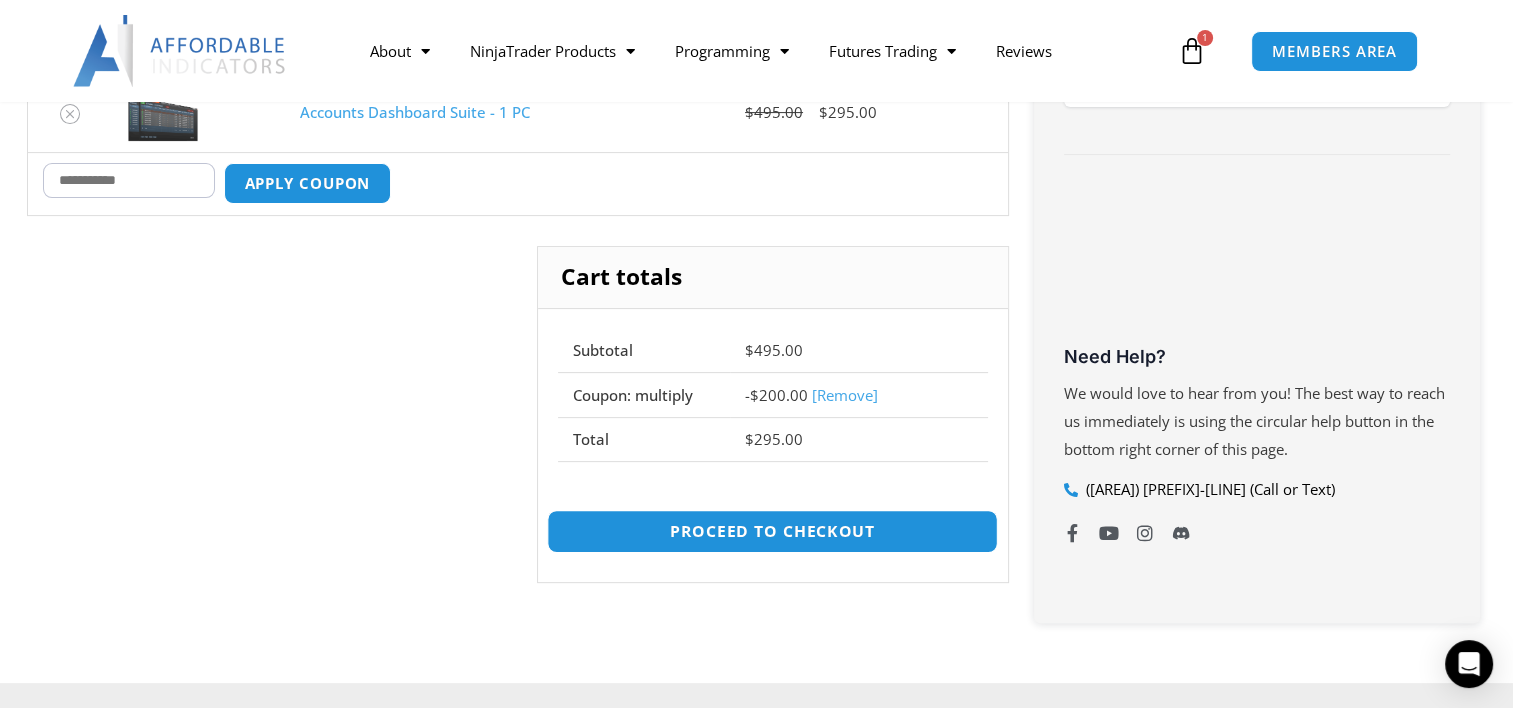 click on "Proceed to checkout" at bounding box center (772, 531) 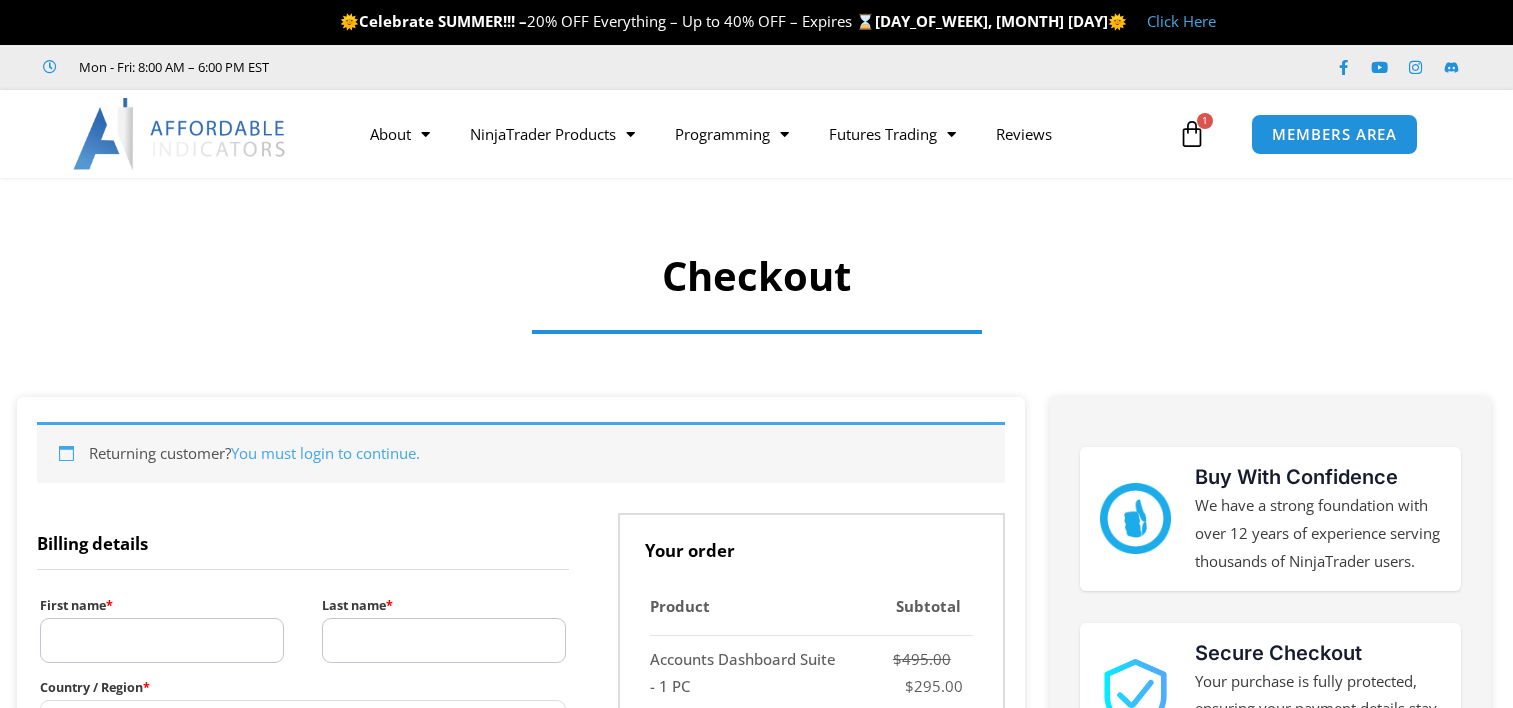select on "**" 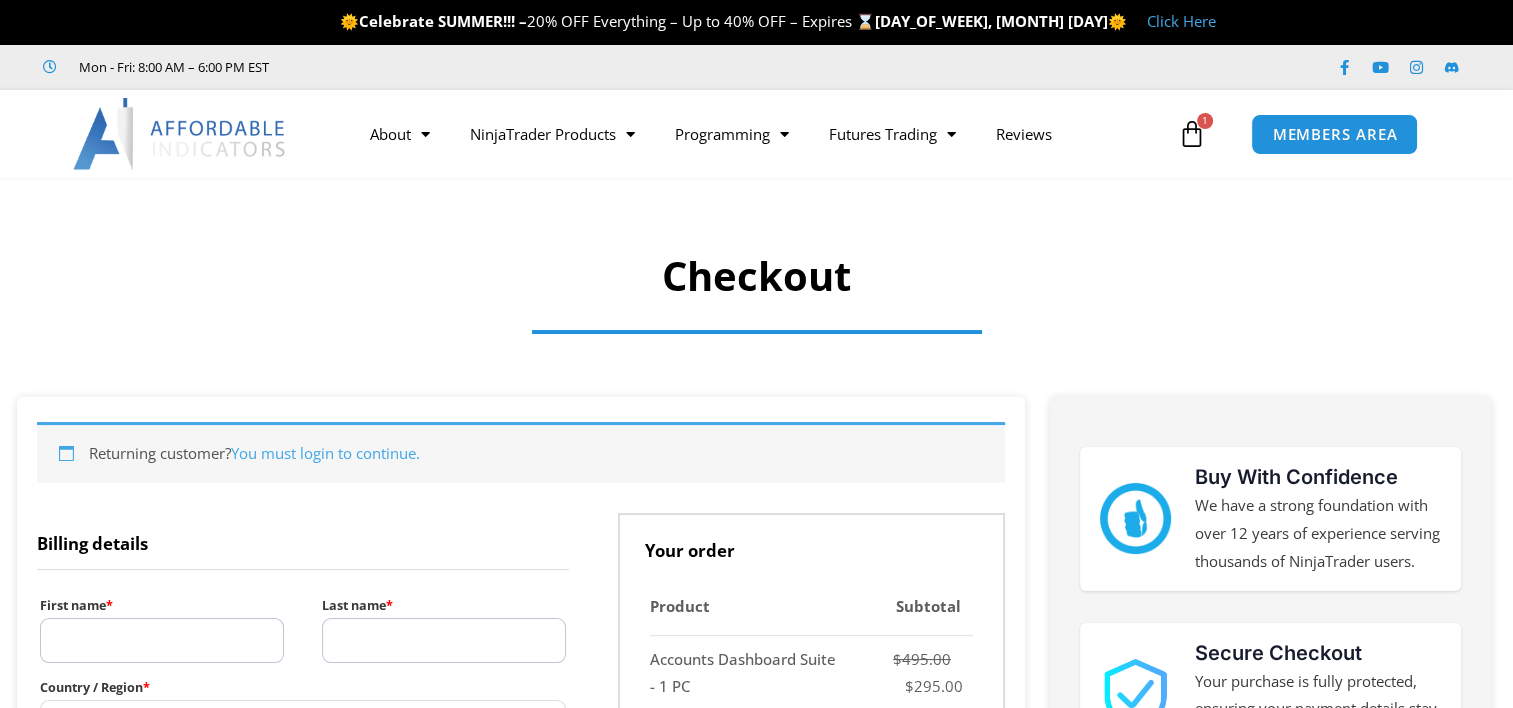 scroll, scrollTop: 0, scrollLeft: 0, axis: both 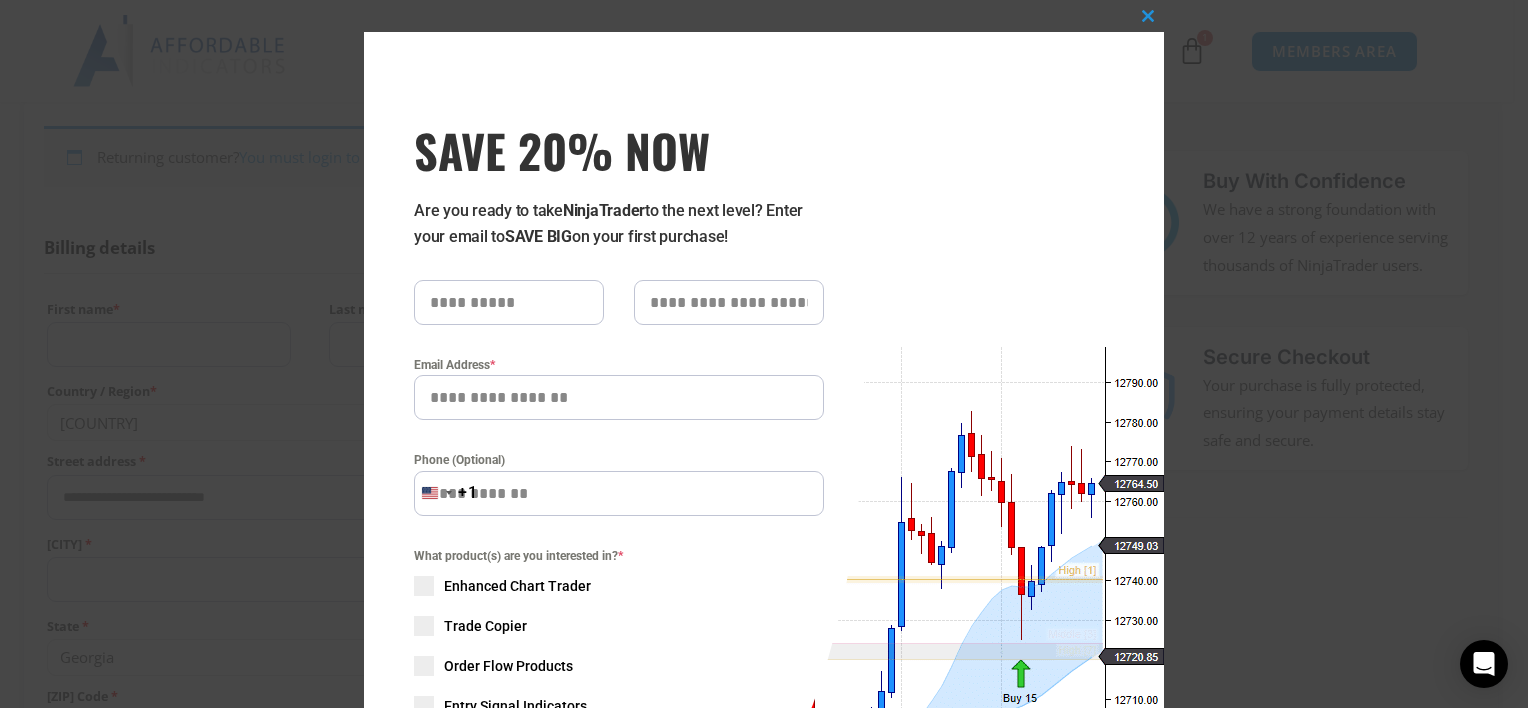 click on "Close this module
SAVE 20% NOW Are you ready to take  NinjaTrader  to the next level? Enter your email to  SAVE BIG  on your first purchase!
Email Address  * Phone (Optional) United States +1 +1 244 results found Afghanistan +93 Åland Islands +358 Albania +355 Algeria +213 American Samoa +1 Andorra +376 Angola +244 Anguilla +1 Antigua & Barbuda +1 Argentina +54 Armenia +374 Aruba +297 Ascension Island +247 Australia +61 Austria +43 Azerbaijan +994 Bahamas +1 Bahrain +973 Bangladesh +880 Barbados +1 Belarus +375 Belgium +32 Belize +501 Benin +229 Bermuda +1 Bhutan +975 Bolivia +591 Bosnia & Herzegovina +387 Botswana +267 Brazil +55 British Indian Ocean Territory +246 British Virgin Islands +1 Brunei +673 Bulgaria +359 Burkina Faso +226 Burundi +257 Cambodia +855 Cameroon +237 Canada +1 Cape Verde +238 Caribbean Netherlands +599 Cayman Islands +1 Central African Republic +236 Chad +235 Chile +56 China +86 Christmas Island +61 Cocos (Keeling) Islands +61 Colombia +57 Comoros +269 +242 +243 +682" at bounding box center (764, 354) 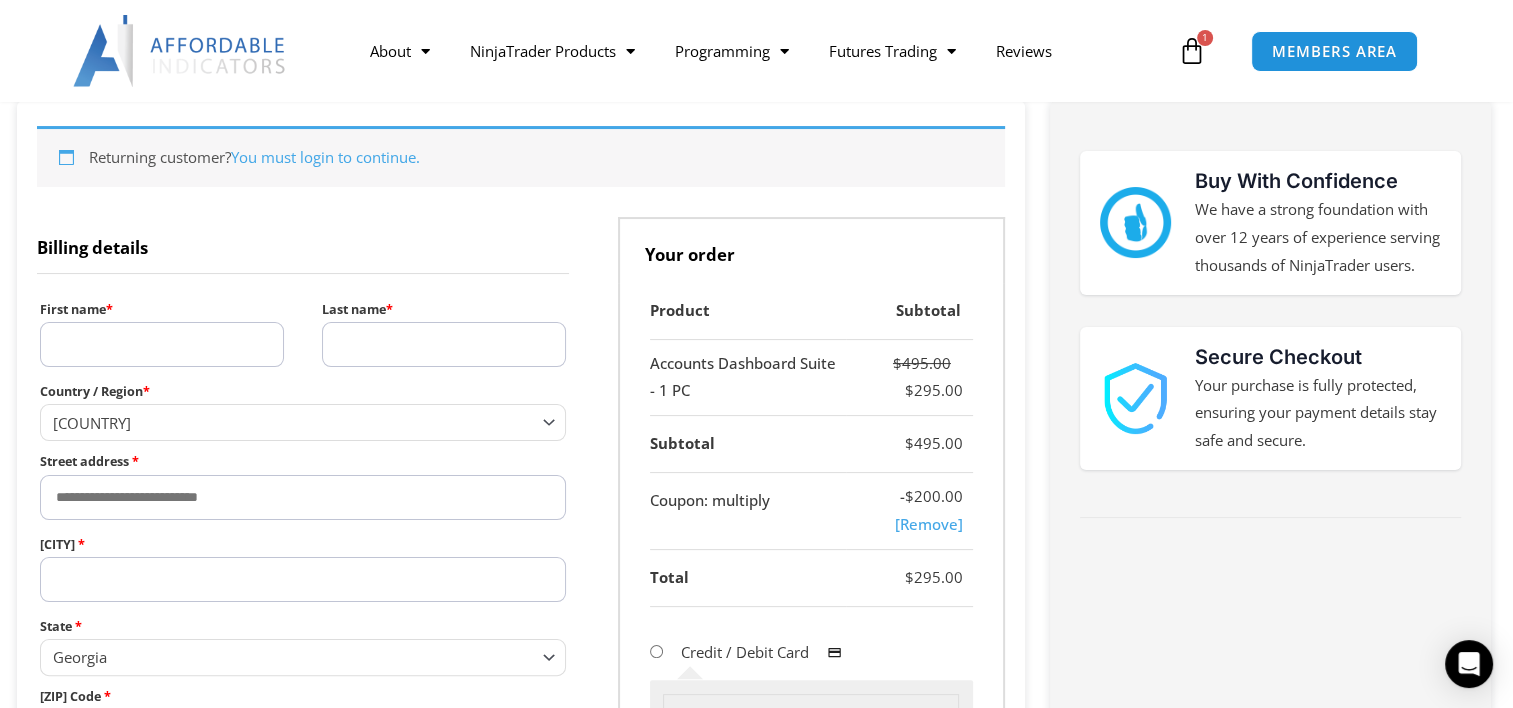 click on "First name  *" at bounding box center (162, 344) 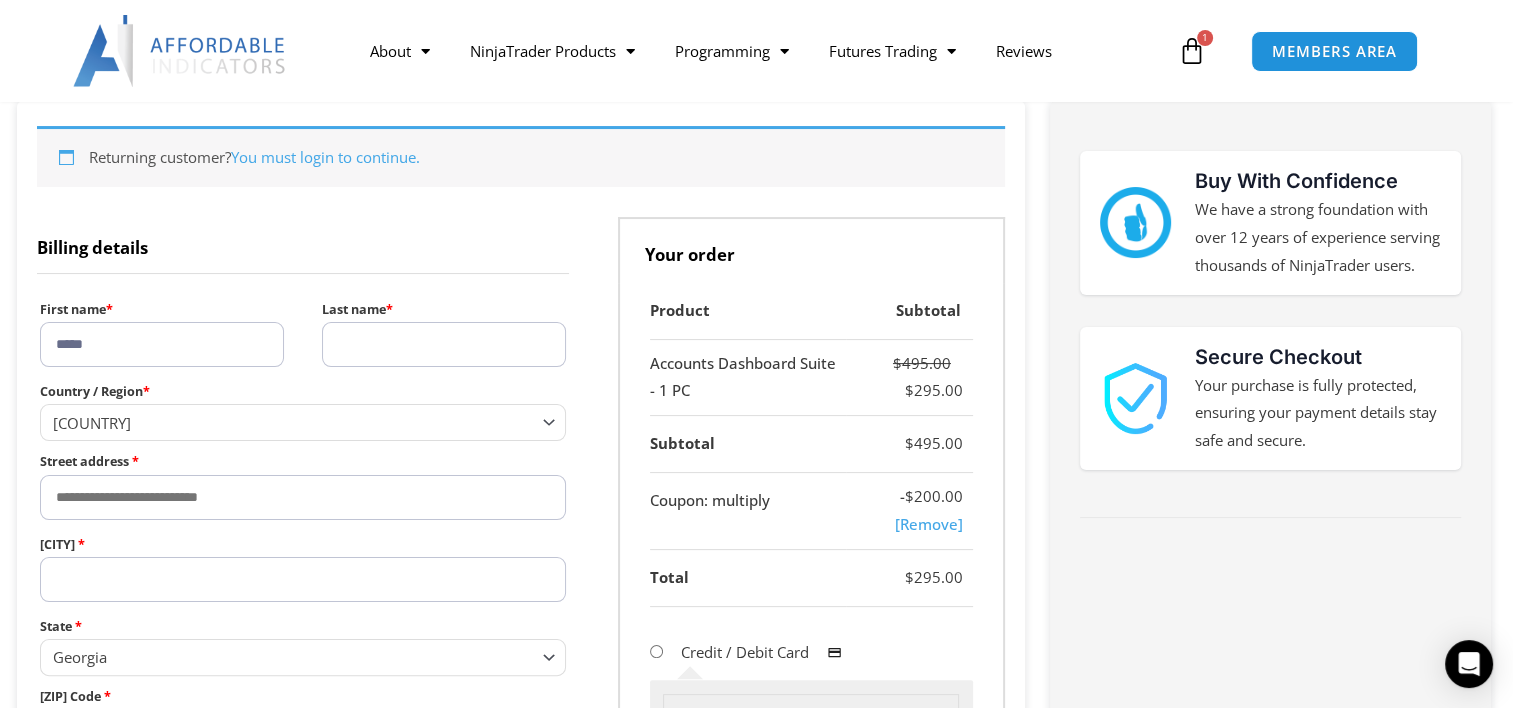 type on "*****" 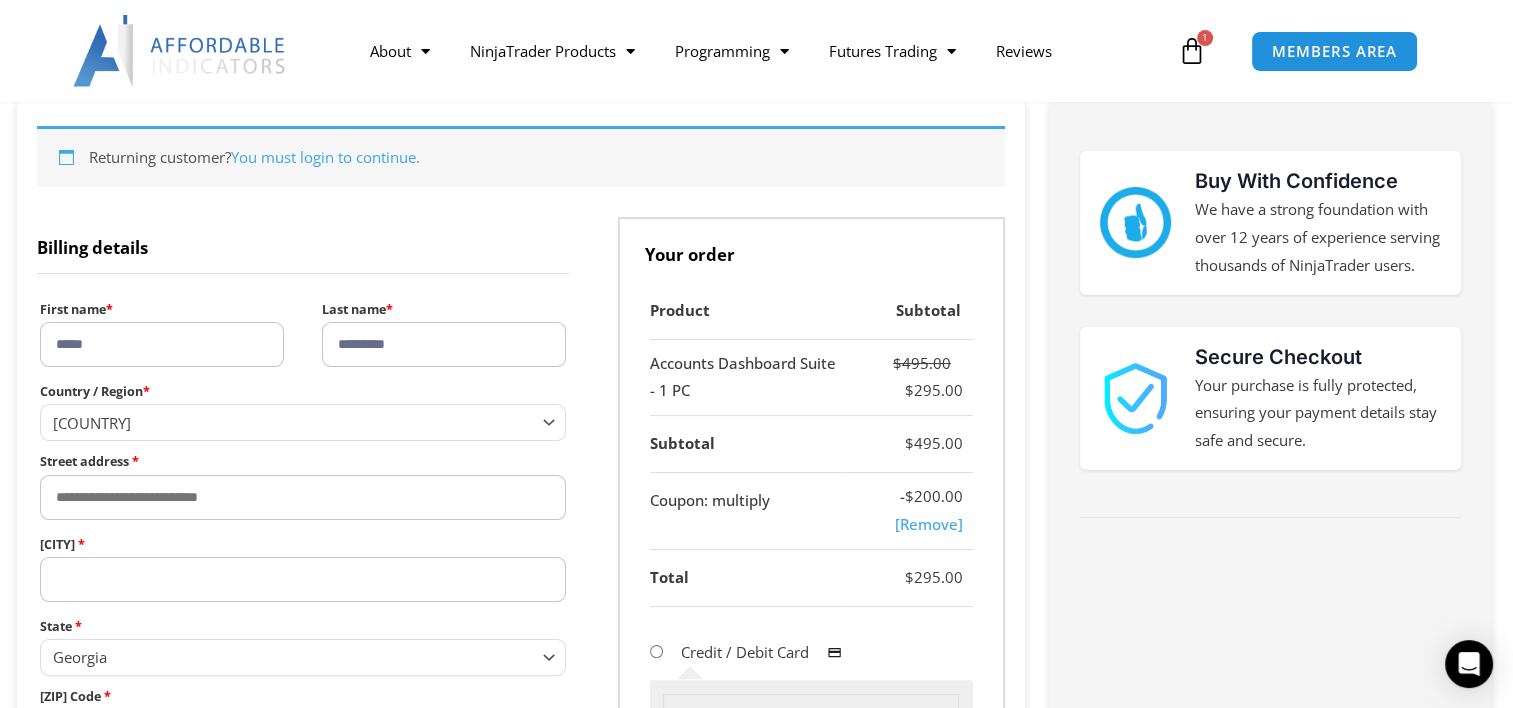 type on "*********" 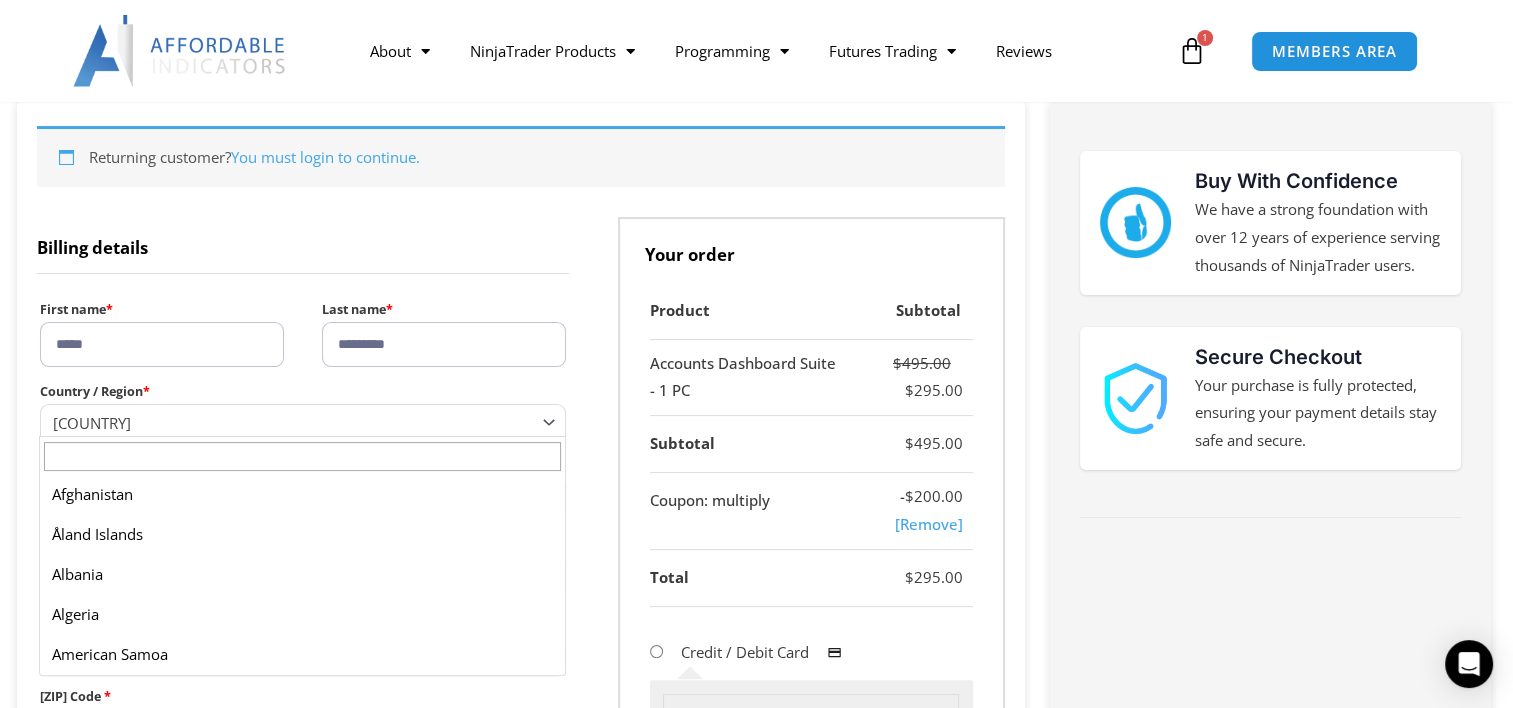 scroll, scrollTop: 9245, scrollLeft: 0, axis: vertical 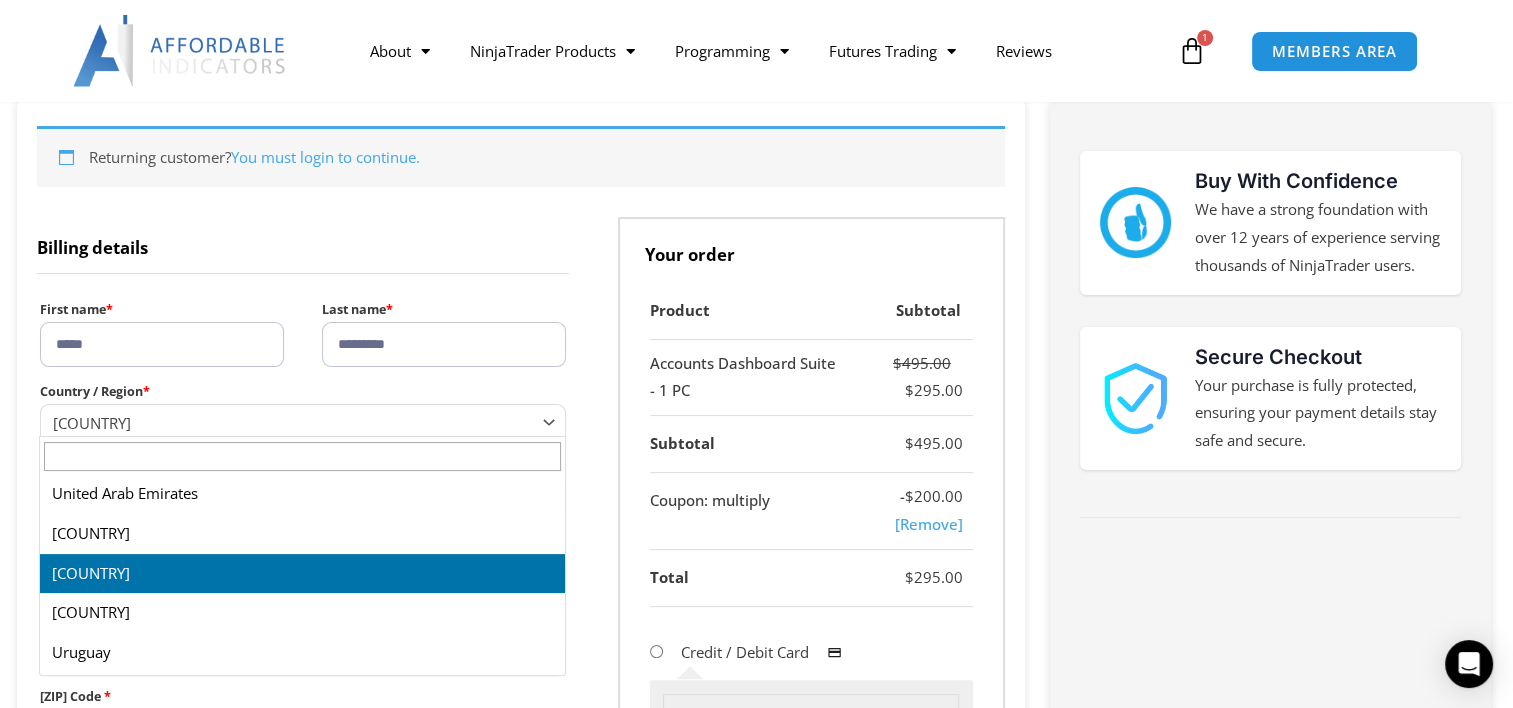 click on "United States (US)" at bounding box center [294, 423] 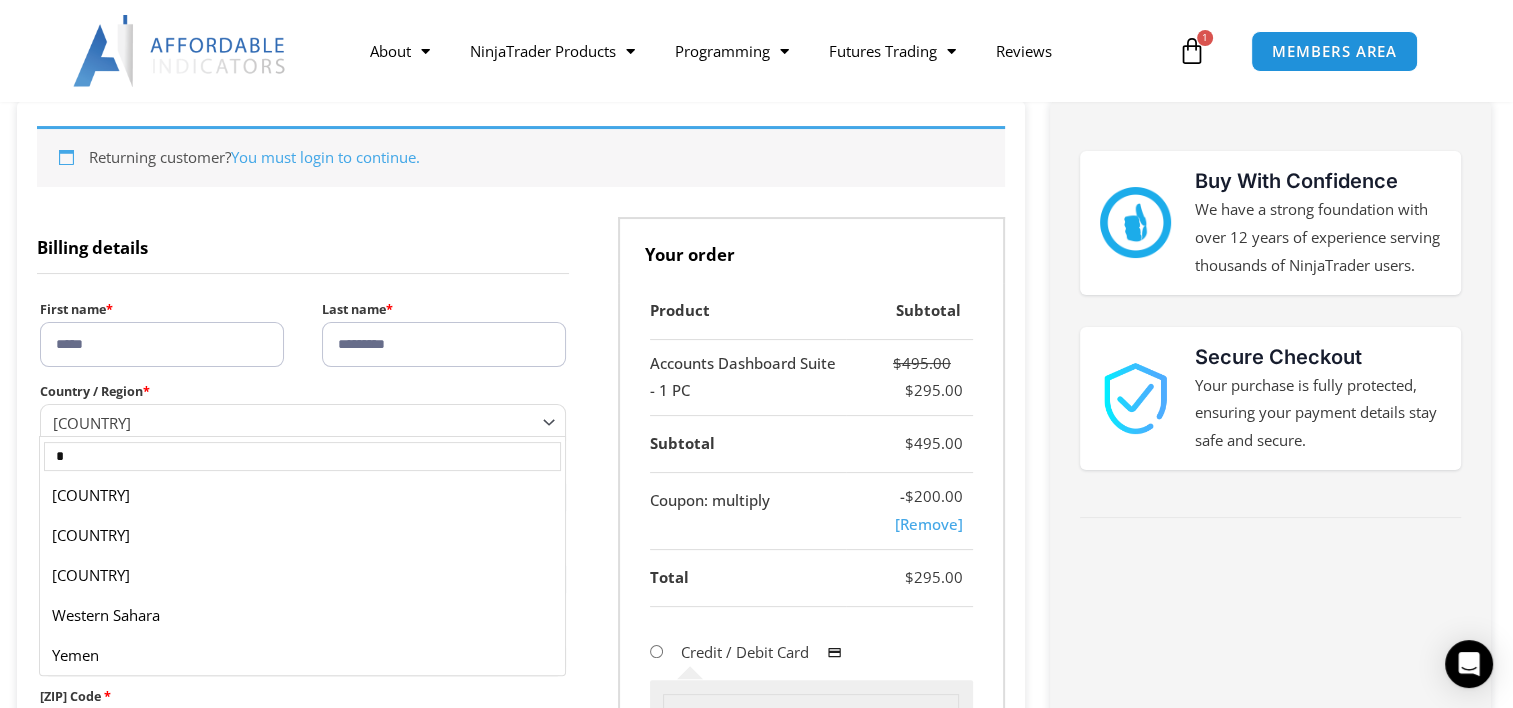 scroll, scrollTop: 5738, scrollLeft: 0, axis: vertical 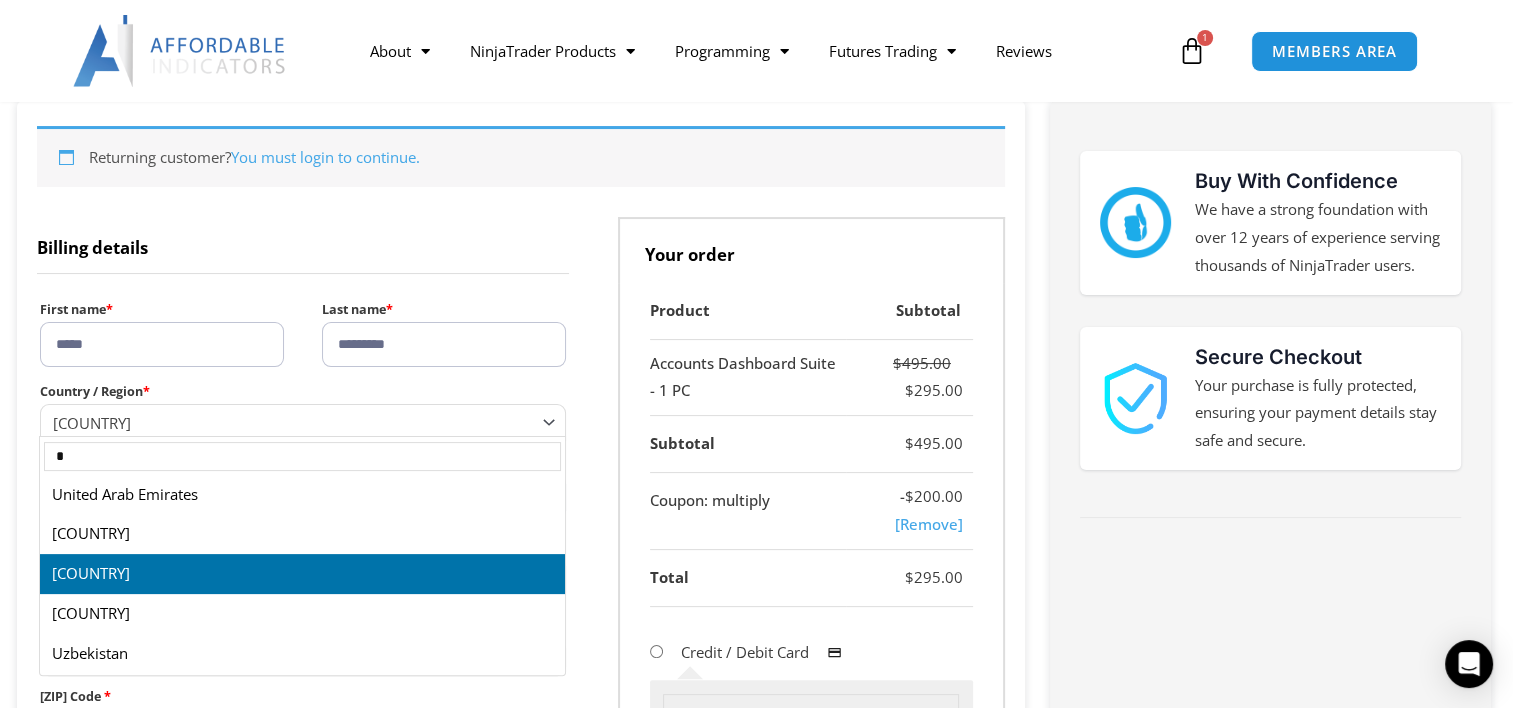 type on "*" 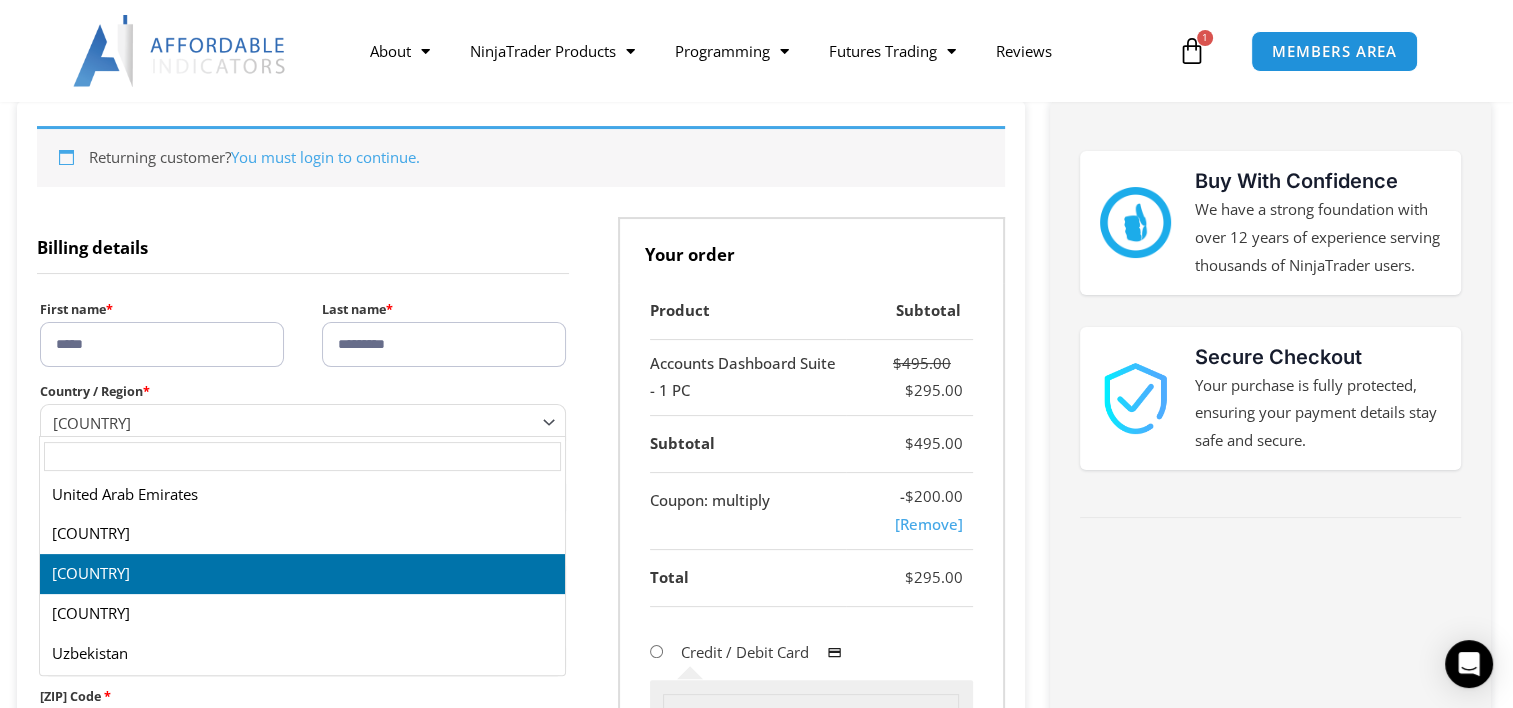 scroll, scrollTop: 9245, scrollLeft: 0, axis: vertical 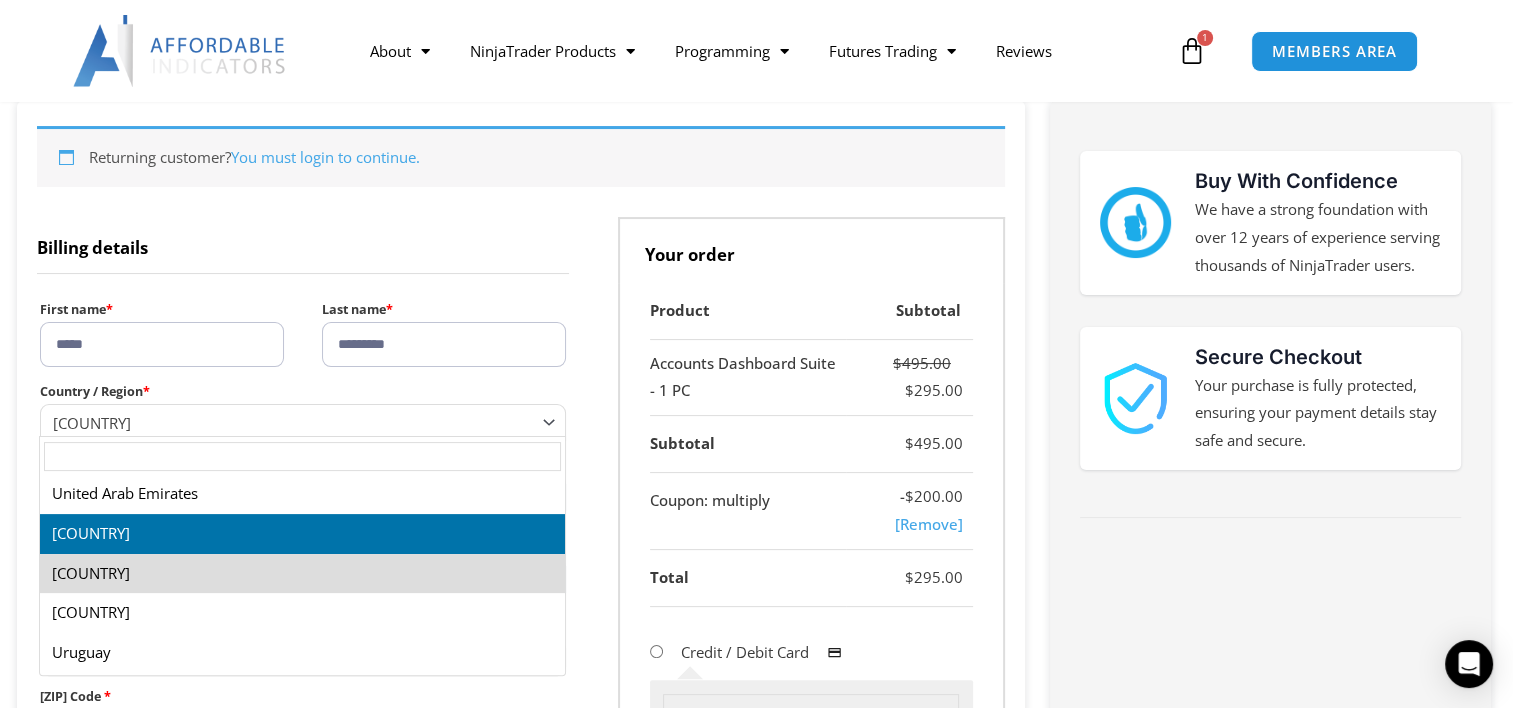type 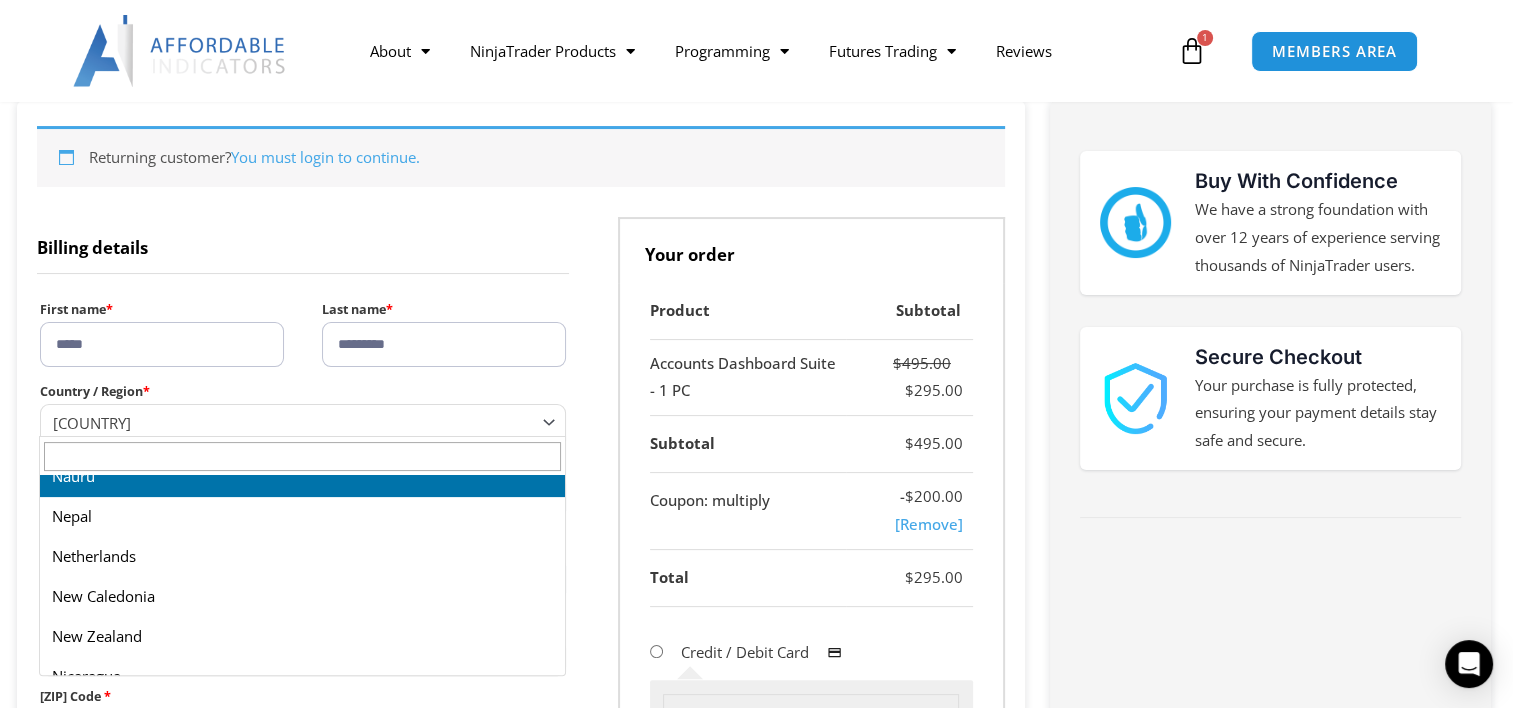 scroll, scrollTop: 6076, scrollLeft: 0, axis: vertical 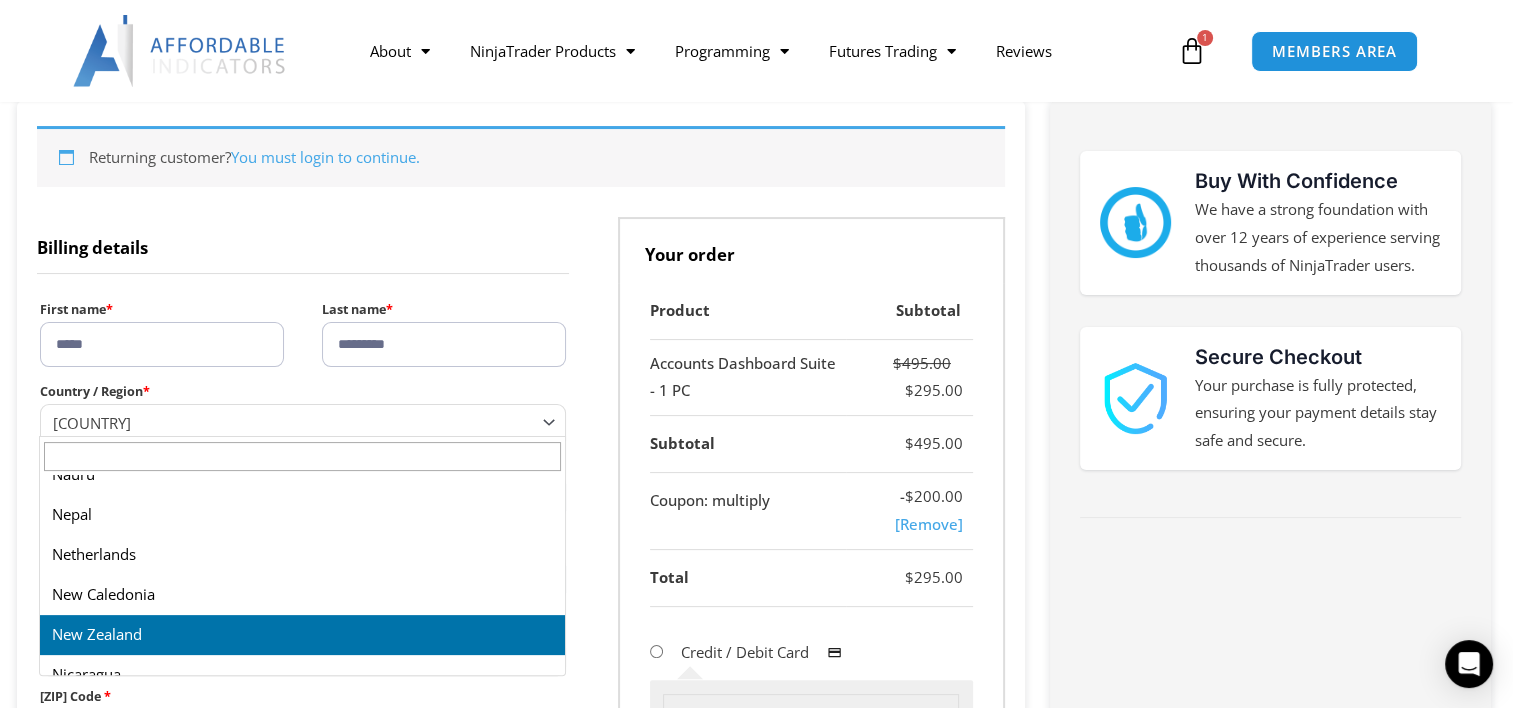 select on "**" 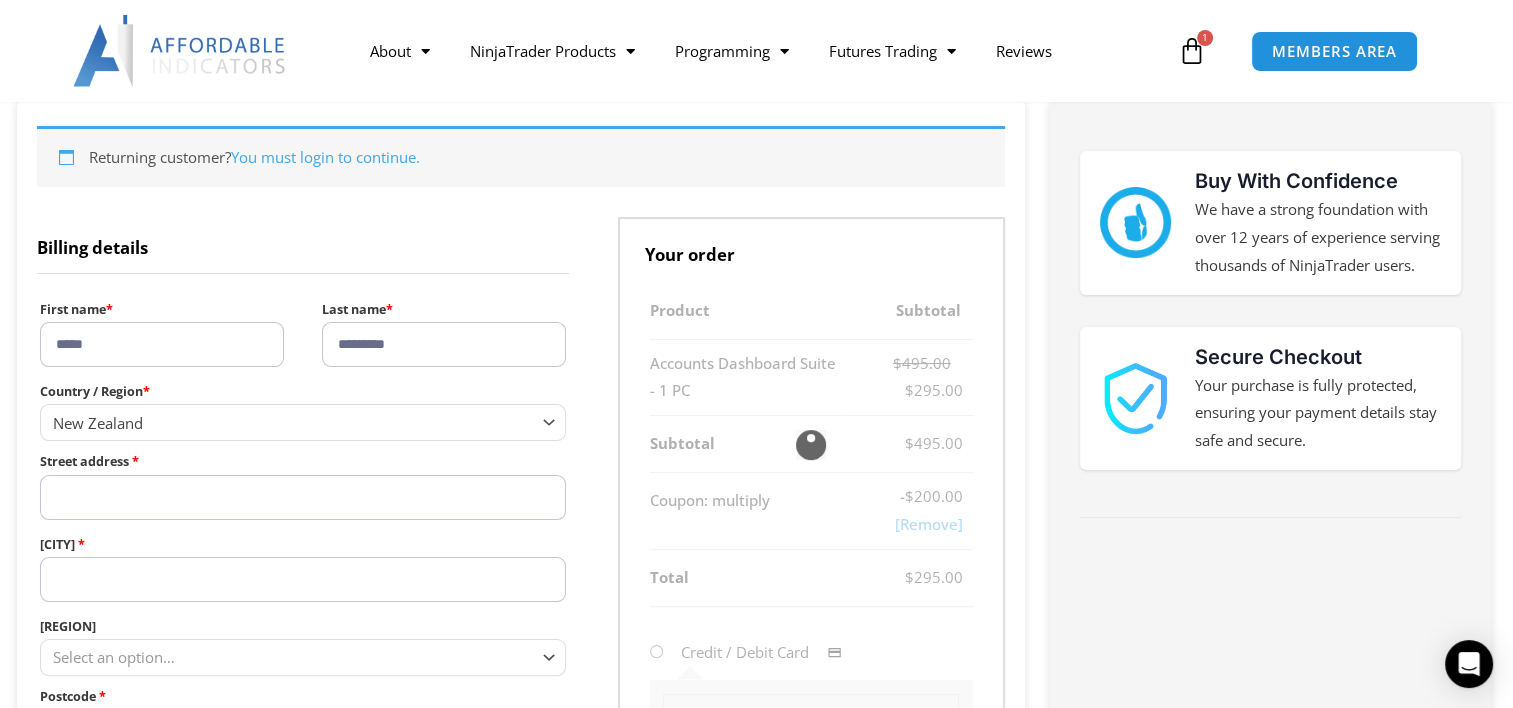 click on "Street address   *" at bounding box center [303, 497] 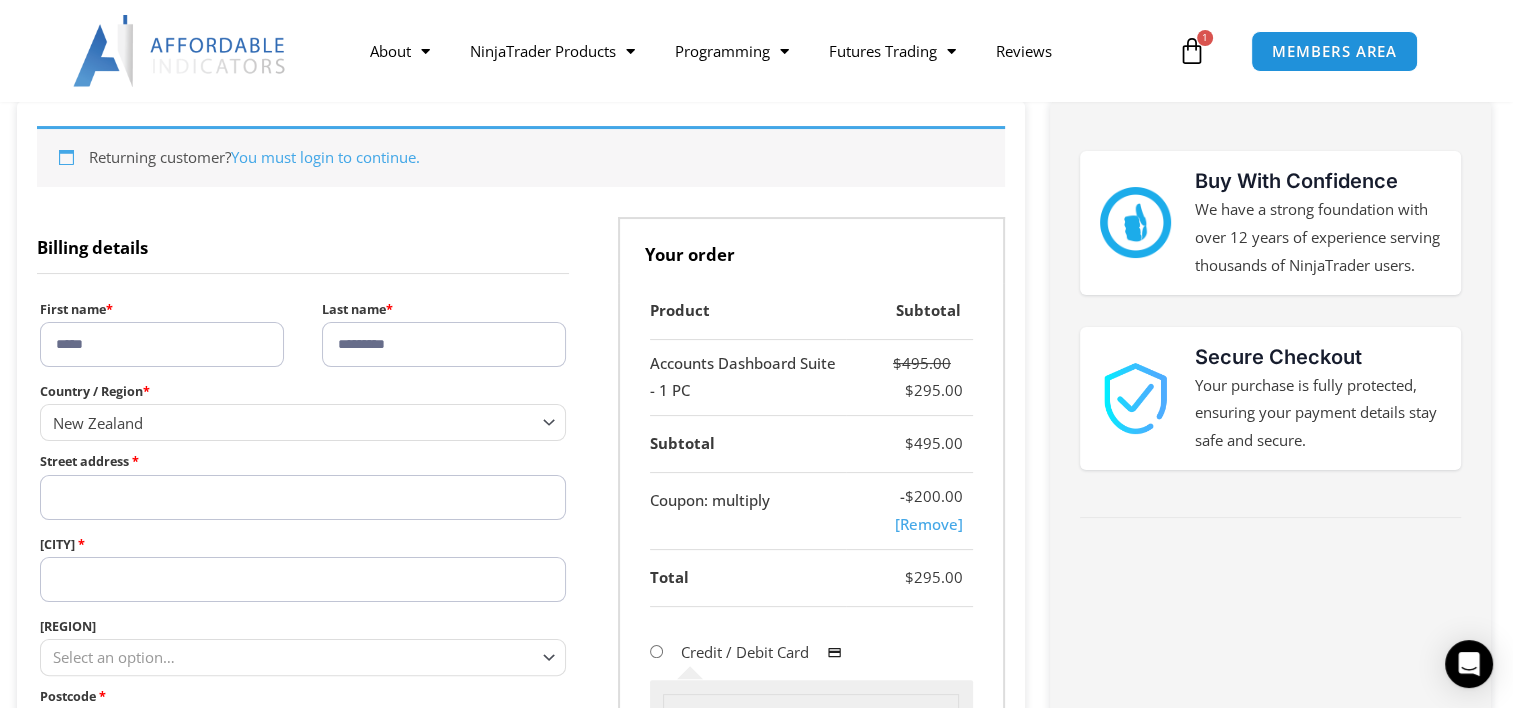 type on "**********" 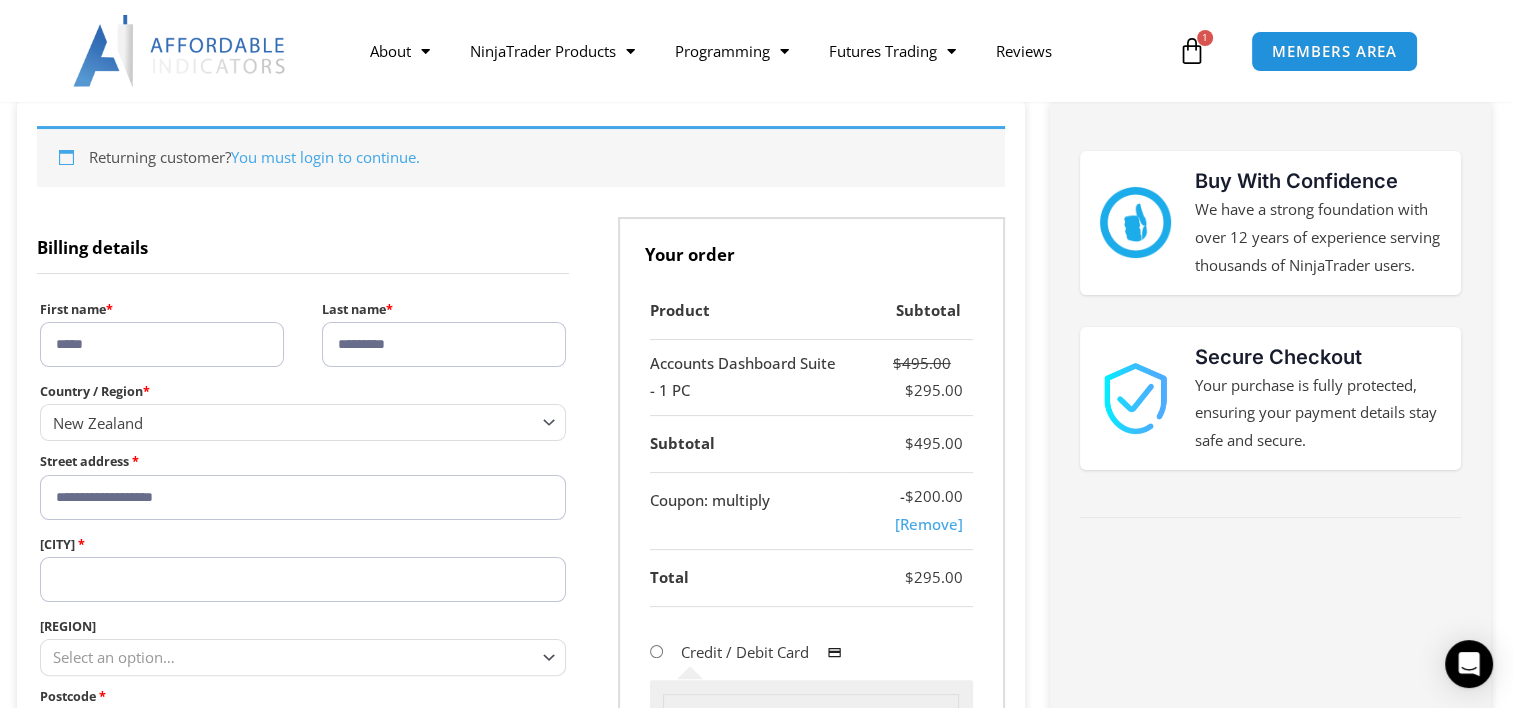 type on "********" 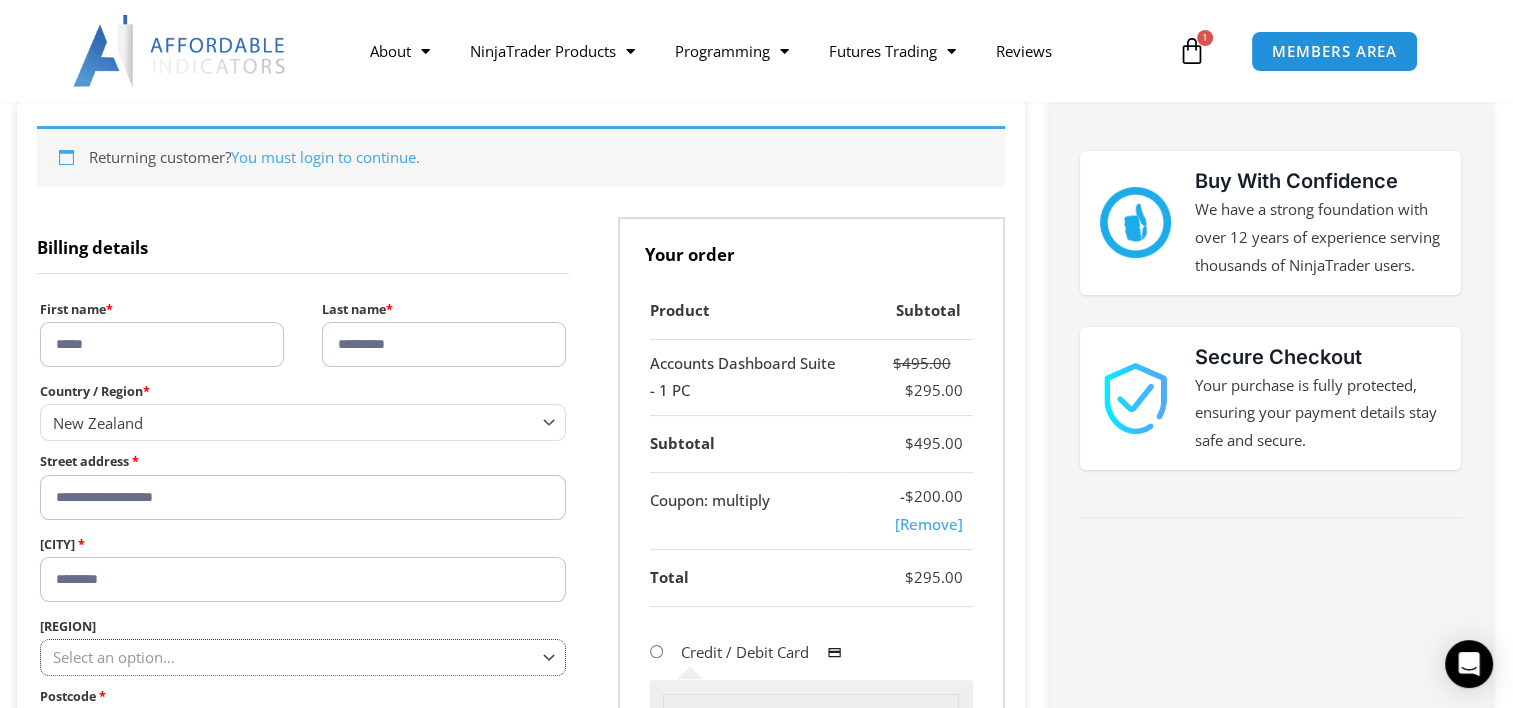 select on "***" 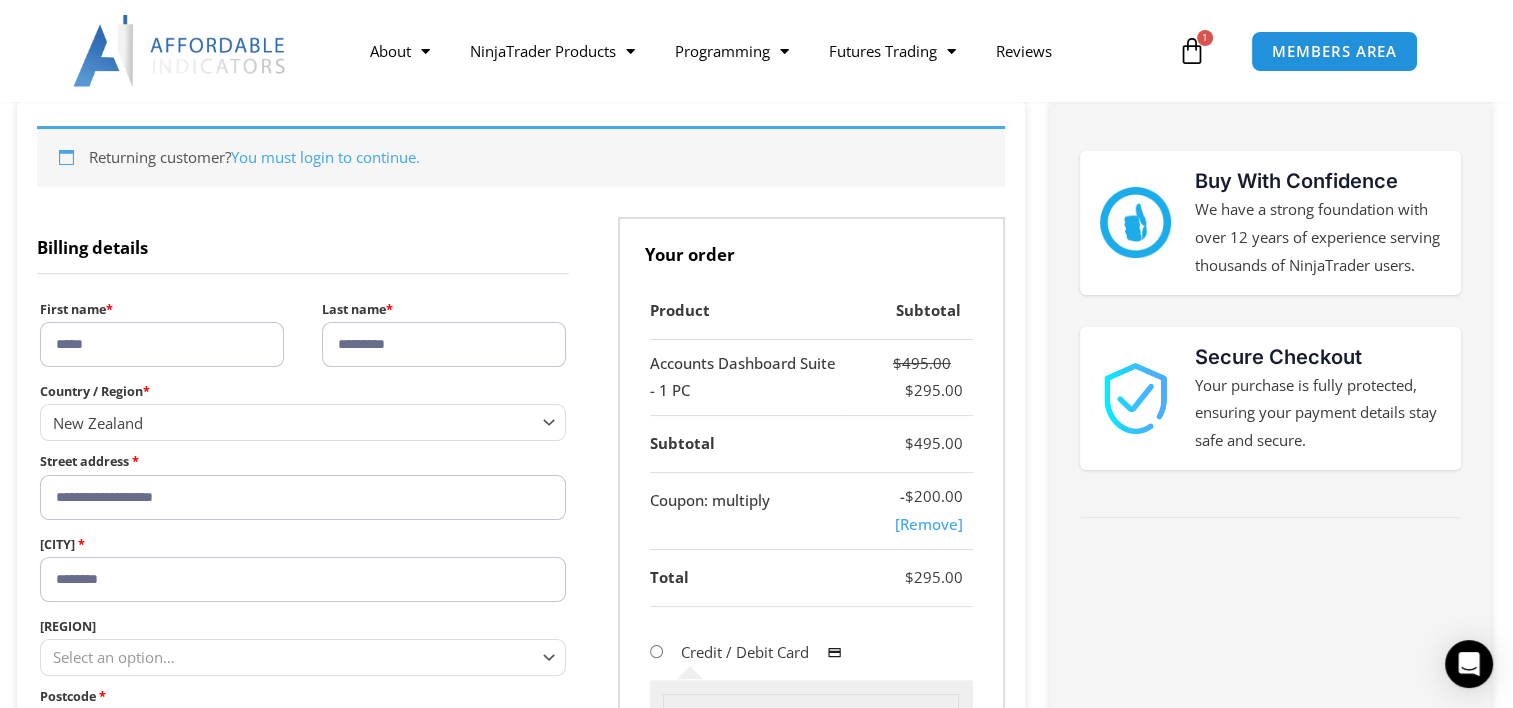 type on "****" 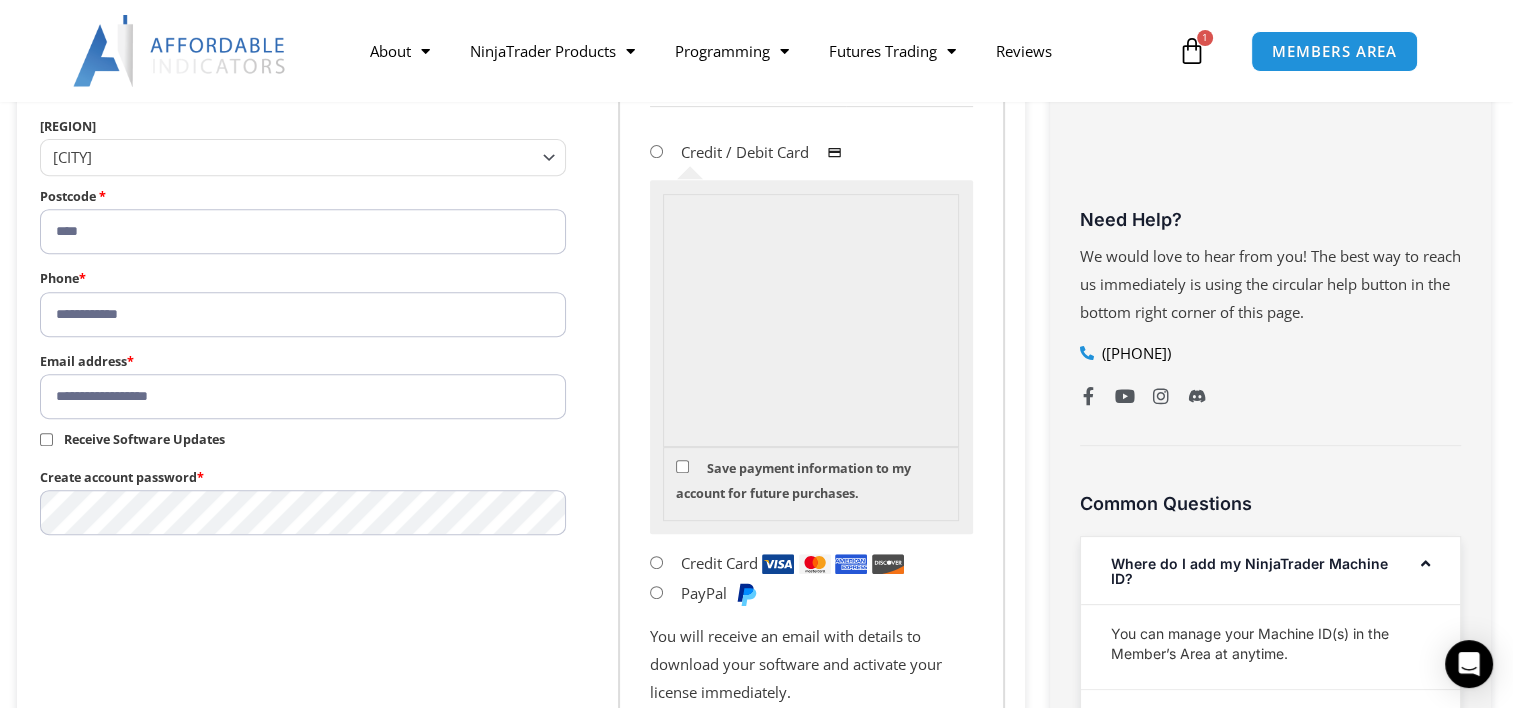 scroll, scrollTop: 808, scrollLeft: 0, axis: vertical 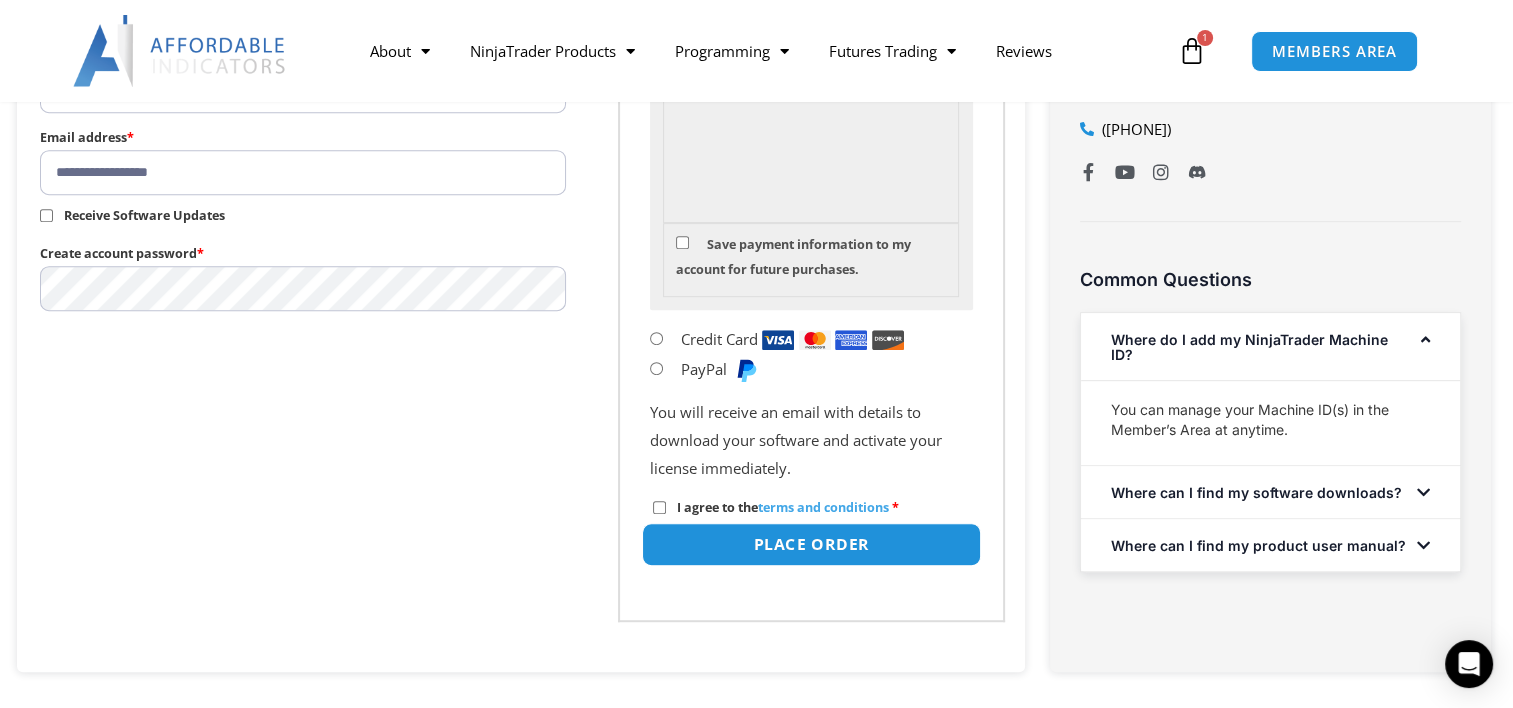 click on "Place order" at bounding box center (810, 544) 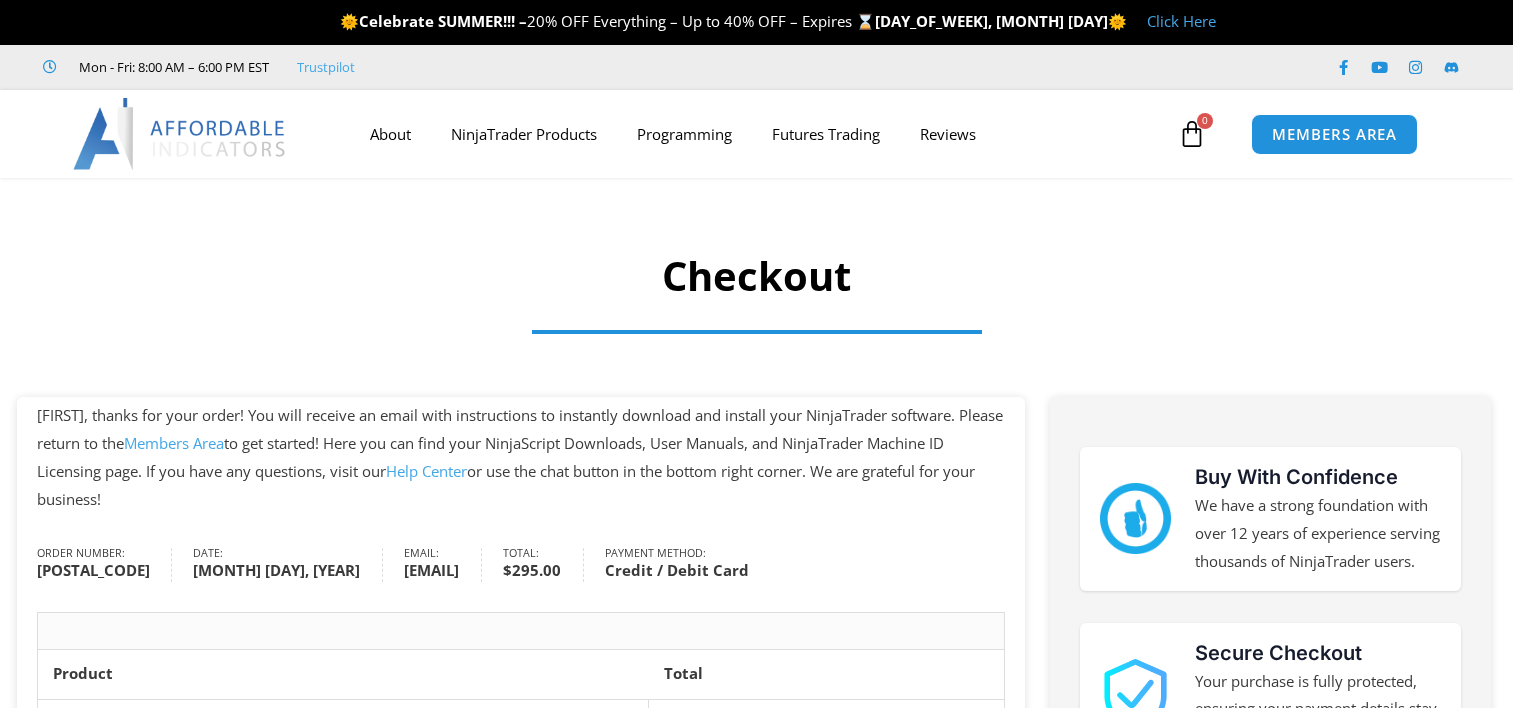 scroll, scrollTop: 0, scrollLeft: 0, axis: both 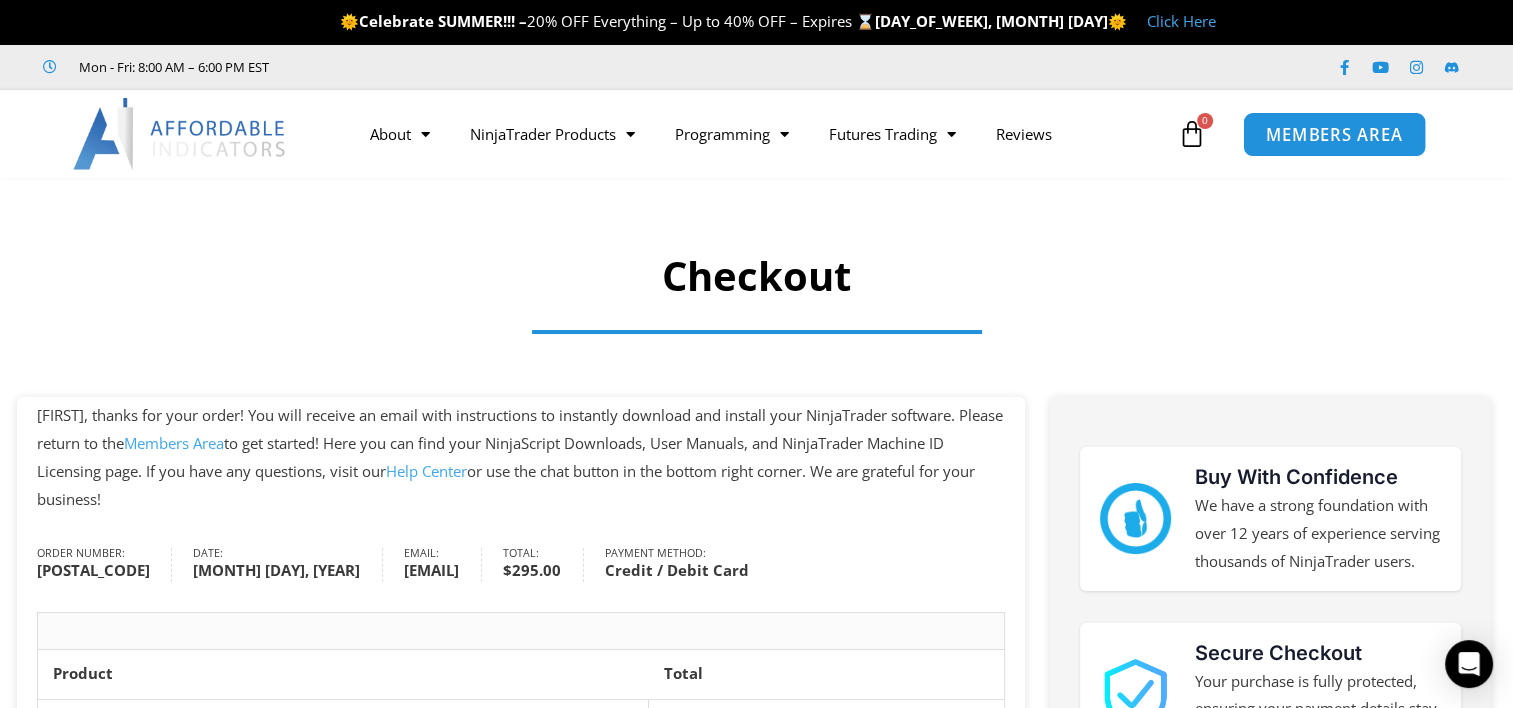 click on "MEMBERS AREA" at bounding box center (1334, 133) 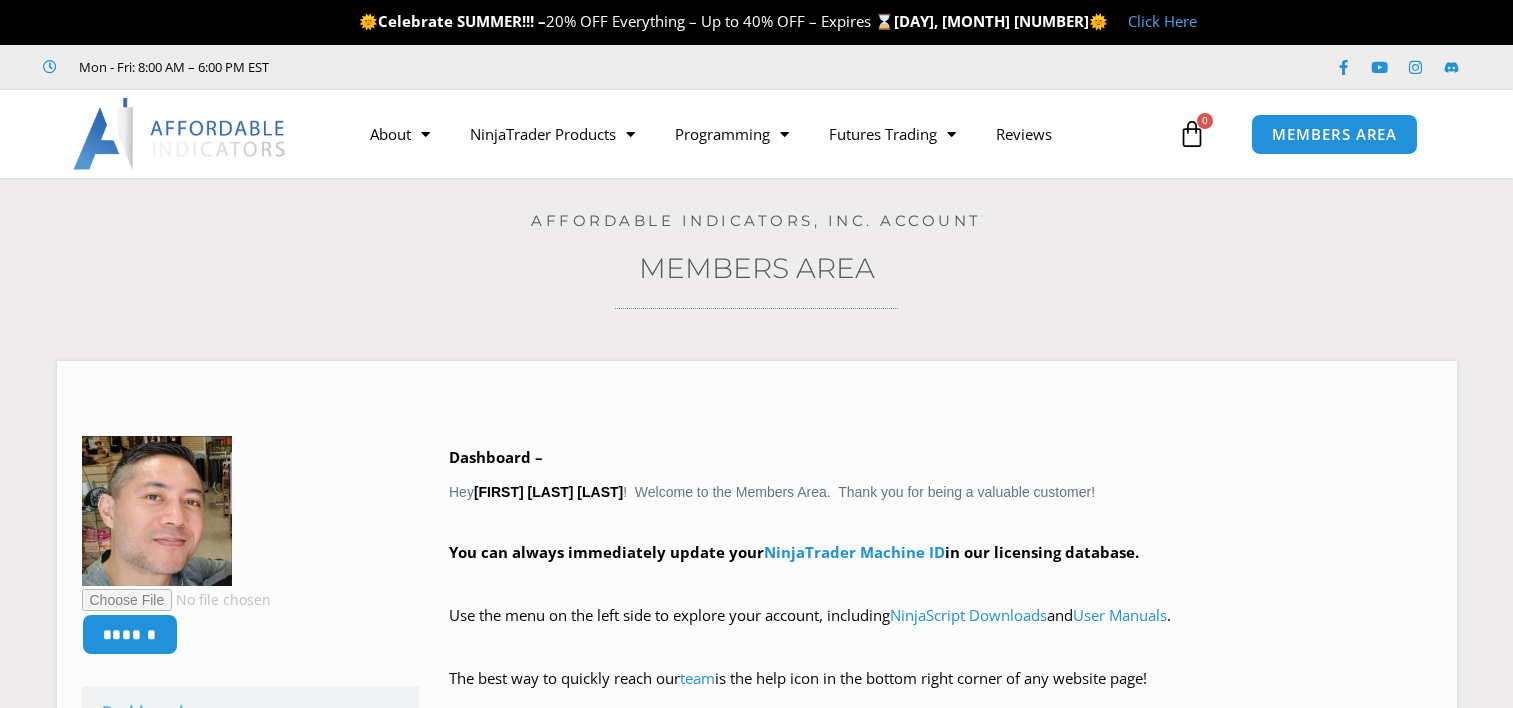 scroll, scrollTop: 0, scrollLeft: 0, axis: both 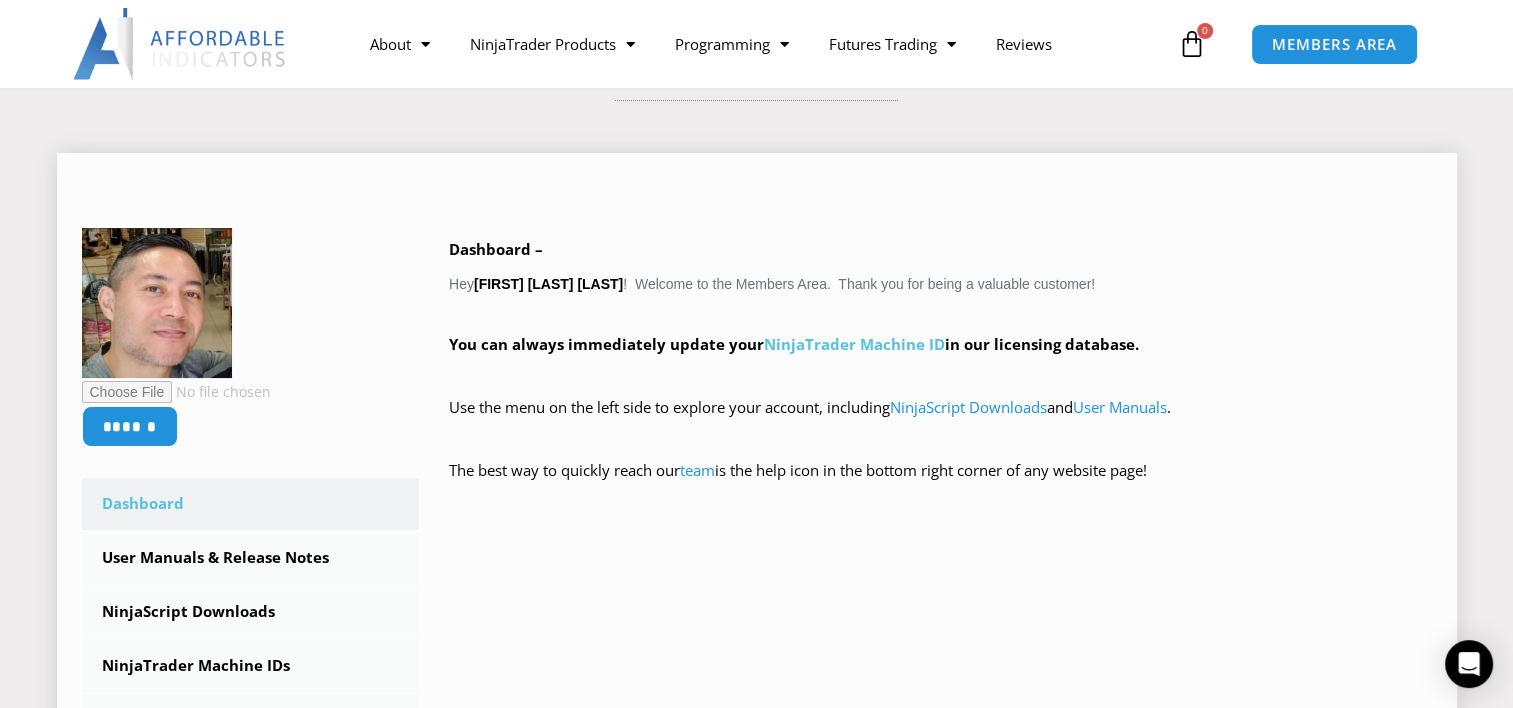 click on "NinjaTrader Machine ID" at bounding box center [854, 344] 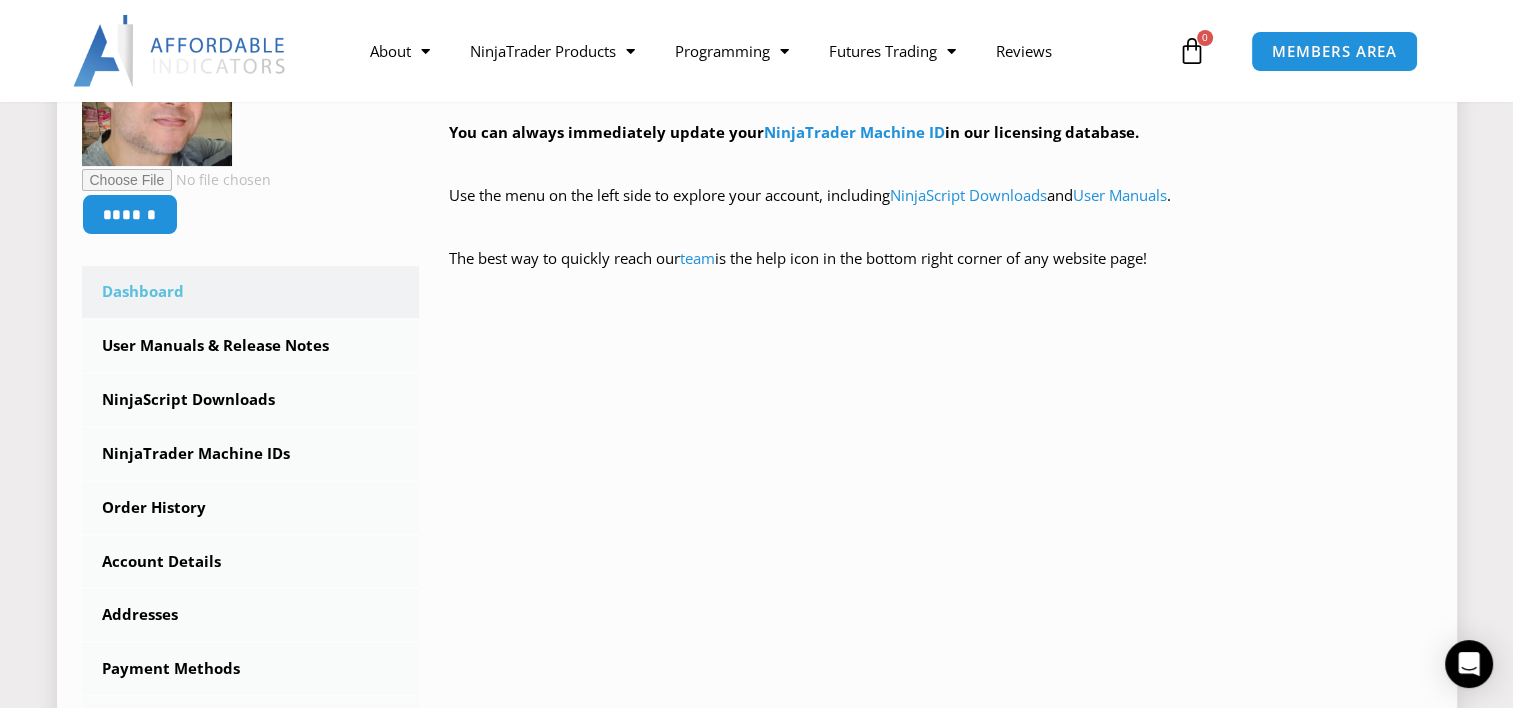 scroll, scrollTop: 418, scrollLeft: 0, axis: vertical 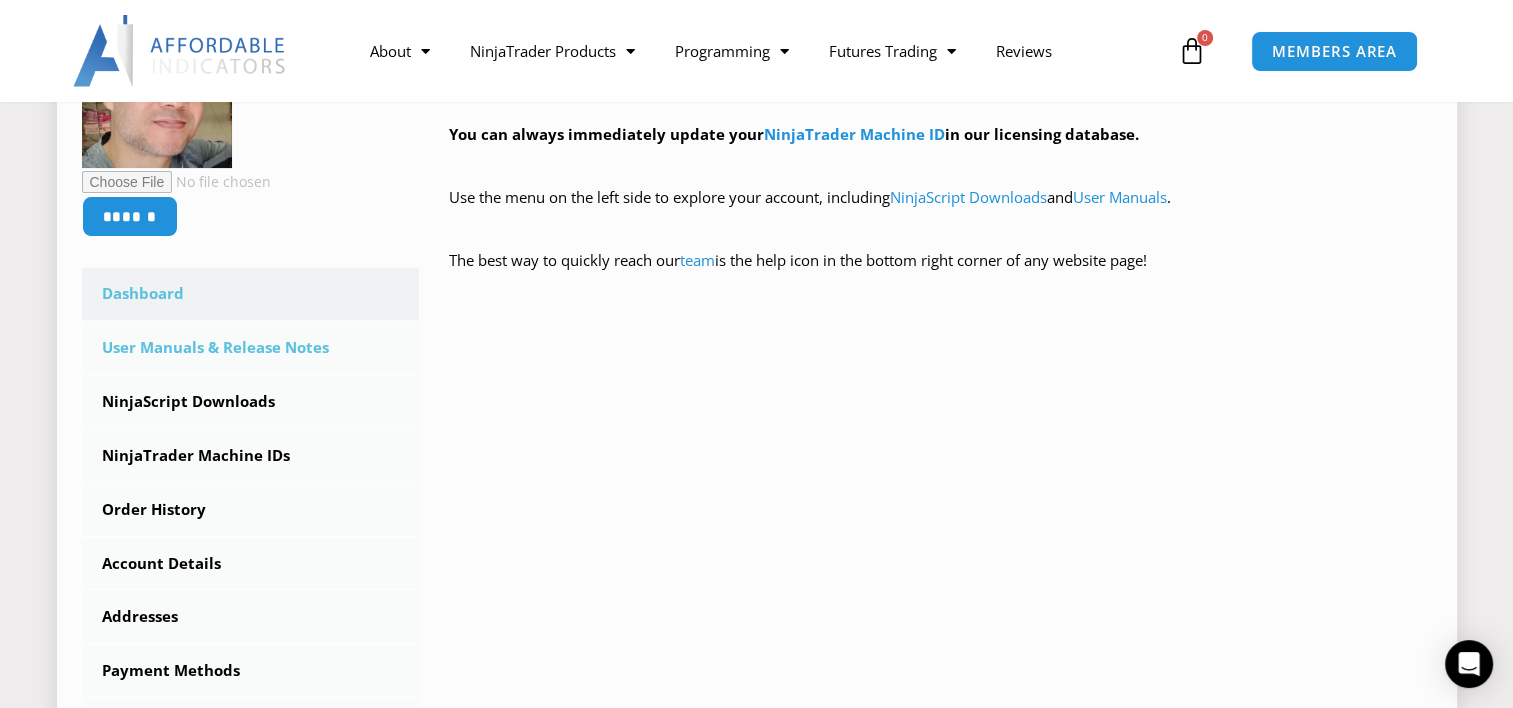 click on "User Manuals & Release Notes" at bounding box center (251, 348) 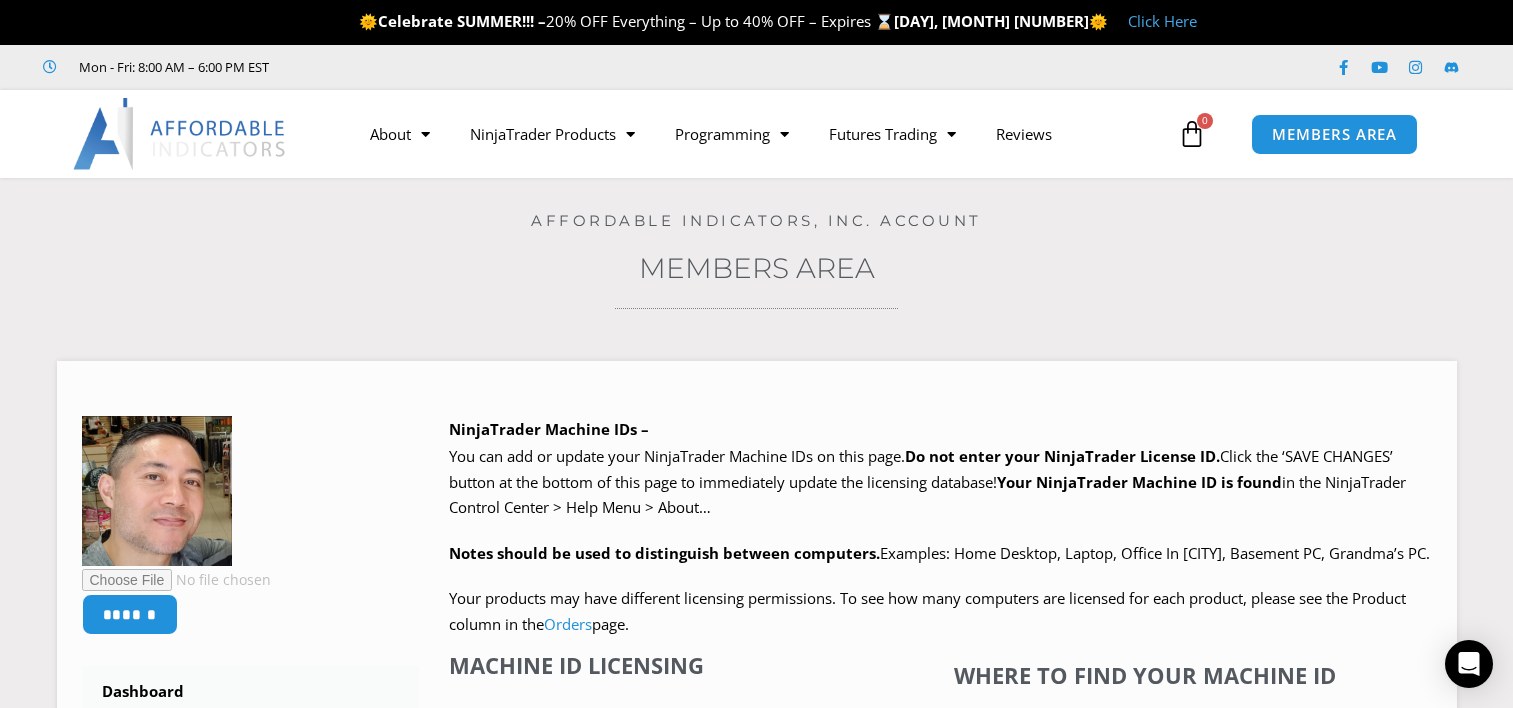 scroll, scrollTop: 0, scrollLeft: 0, axis: both 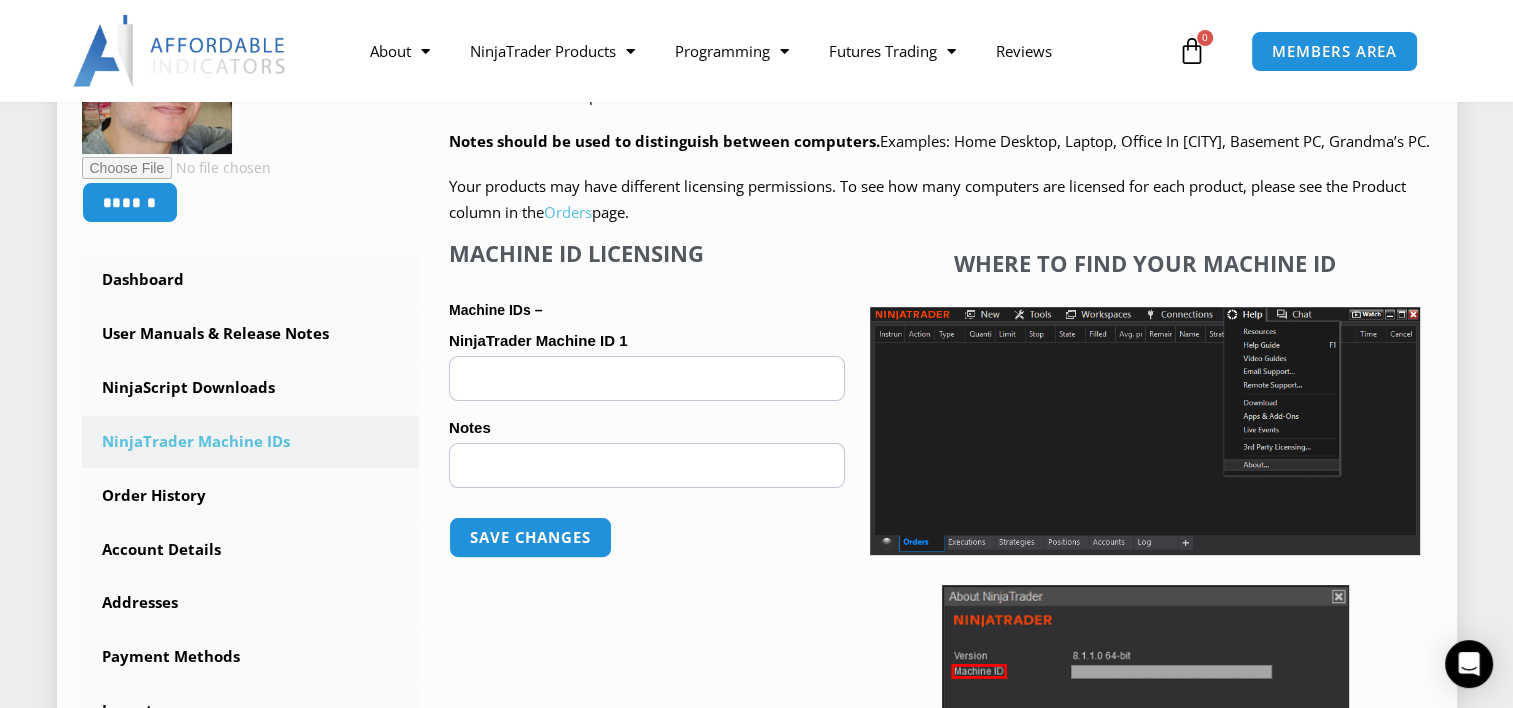 click on "Orders" at bounding box center (568, 212) 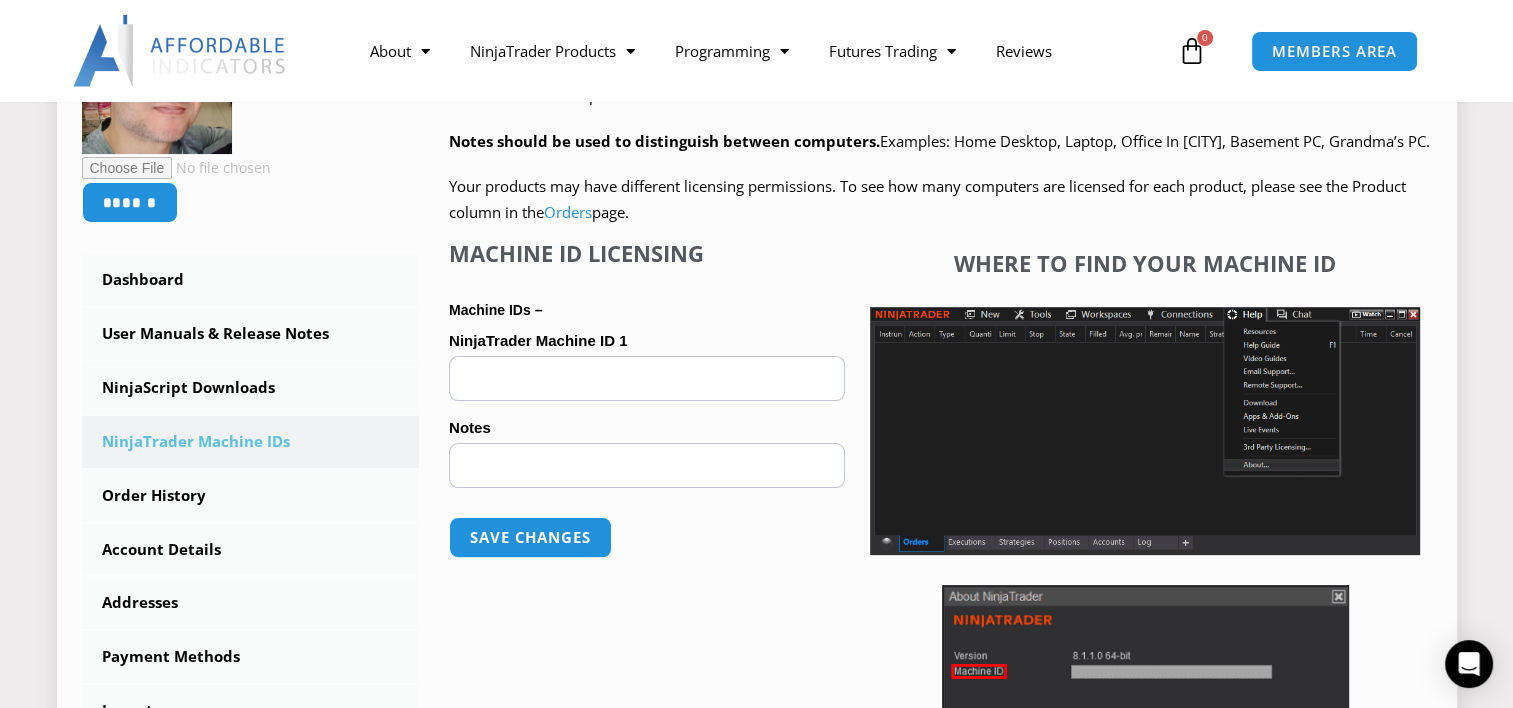 click on "NinjaTrader Machine ID 1  (optional)" at bounding box center [647, 378] 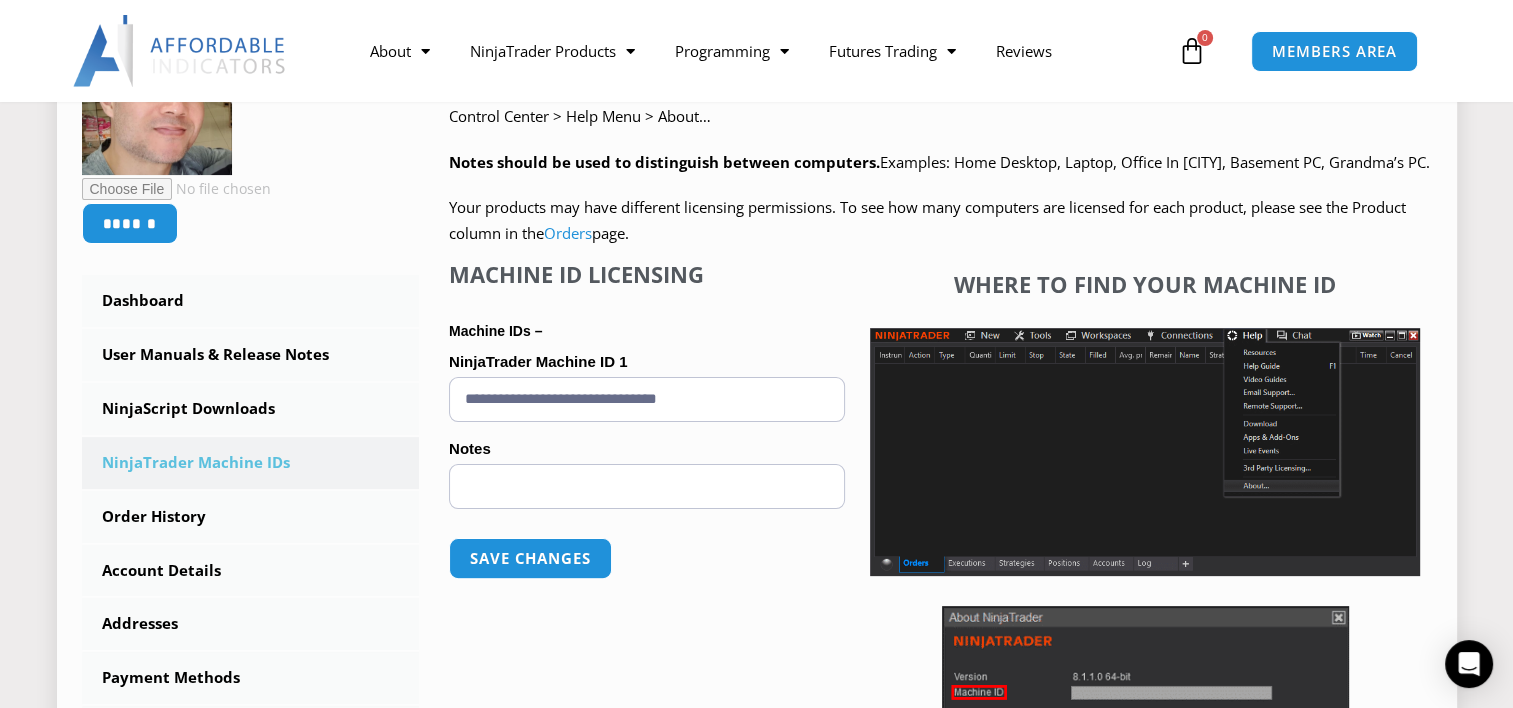 scroll, scrollTop: 384, scrollLeft: 0, axis: vertical 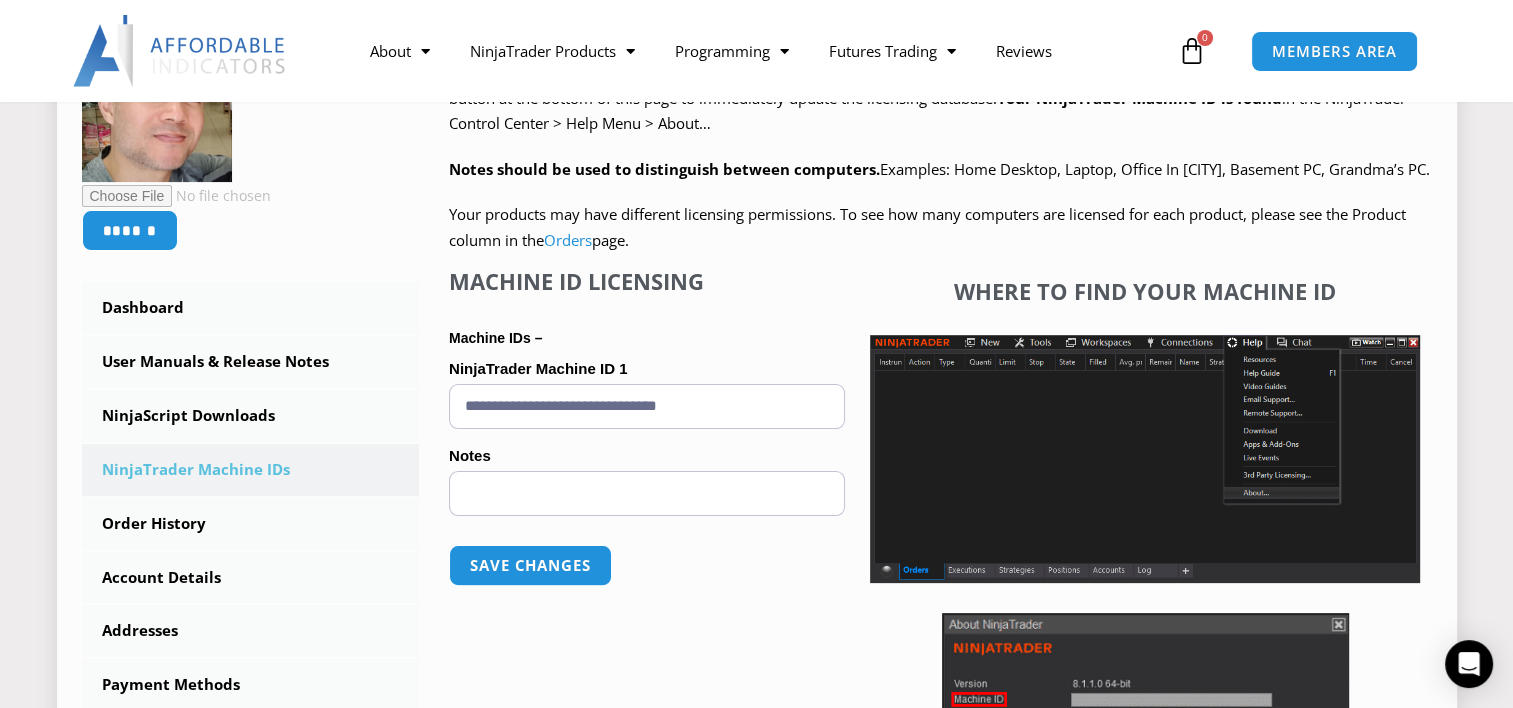 type on "**********" 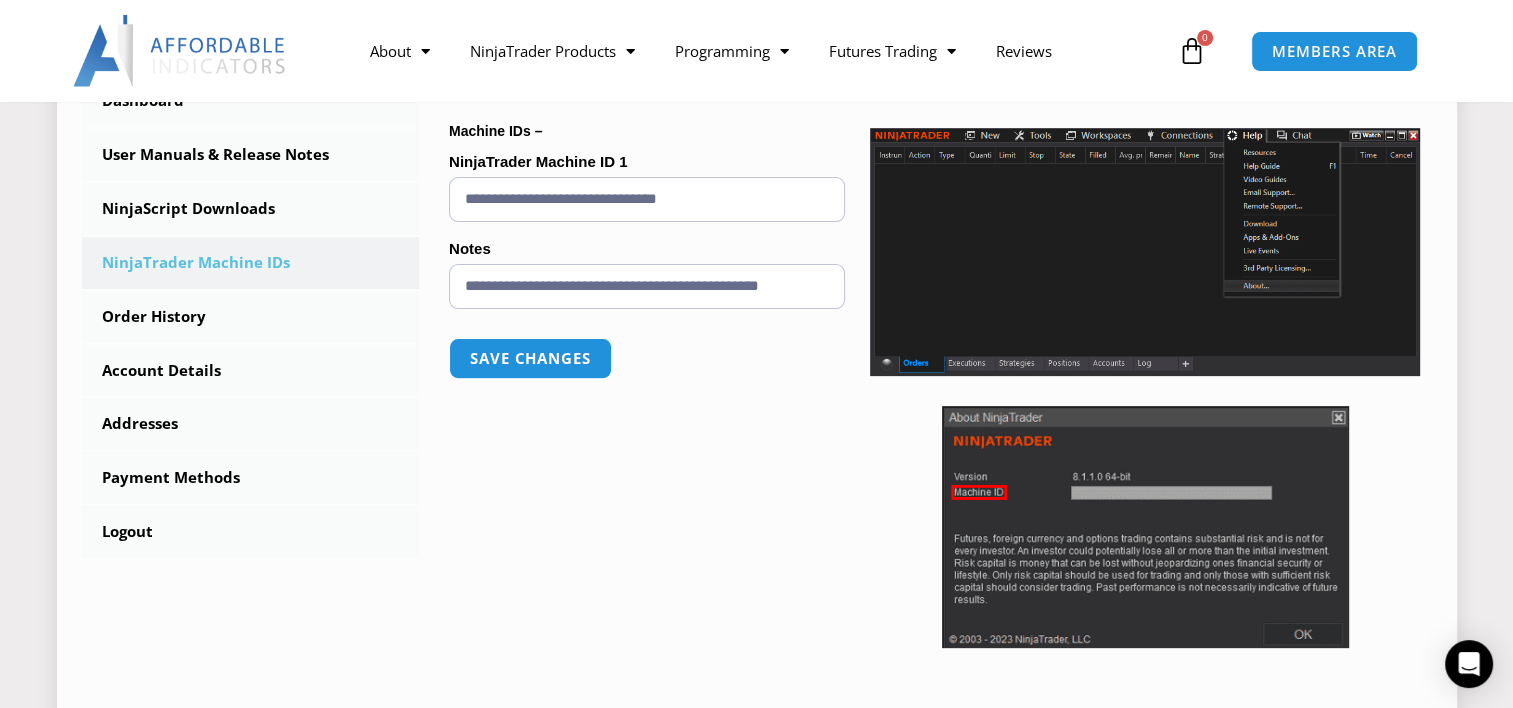 scroll, scrollTop: 583, scrollLeft: 0, axis: vertical 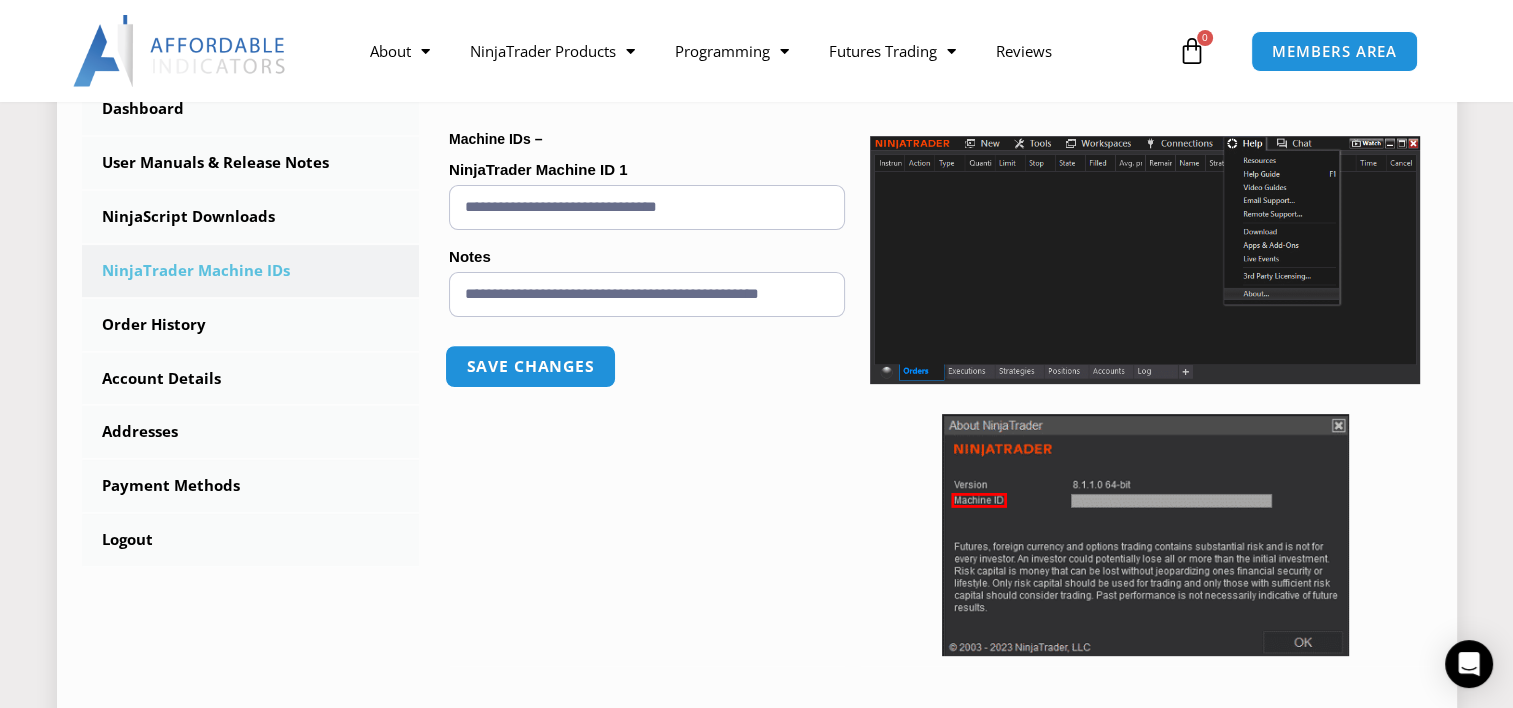 type on "**********" 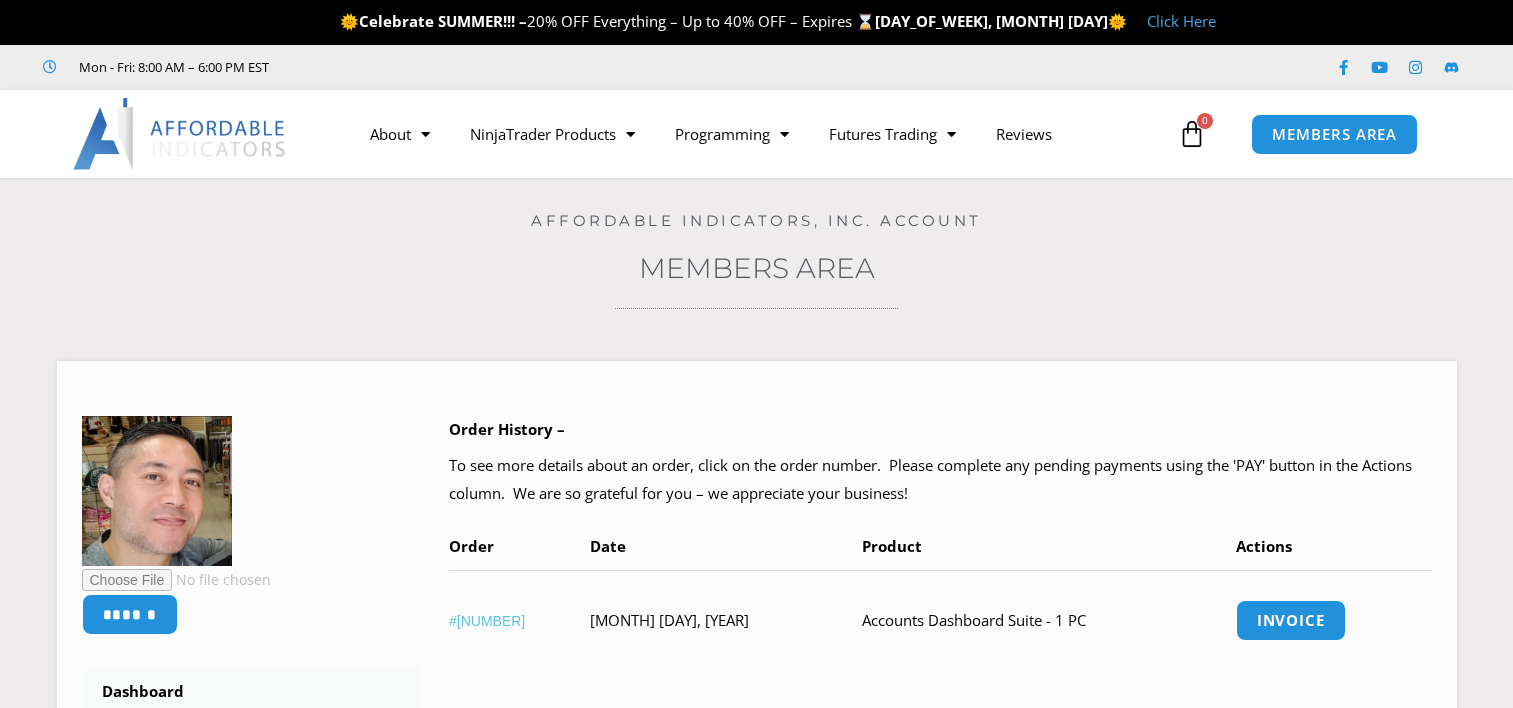 scroll, scrollTop: 0, scrollLeft: 0, axis: both 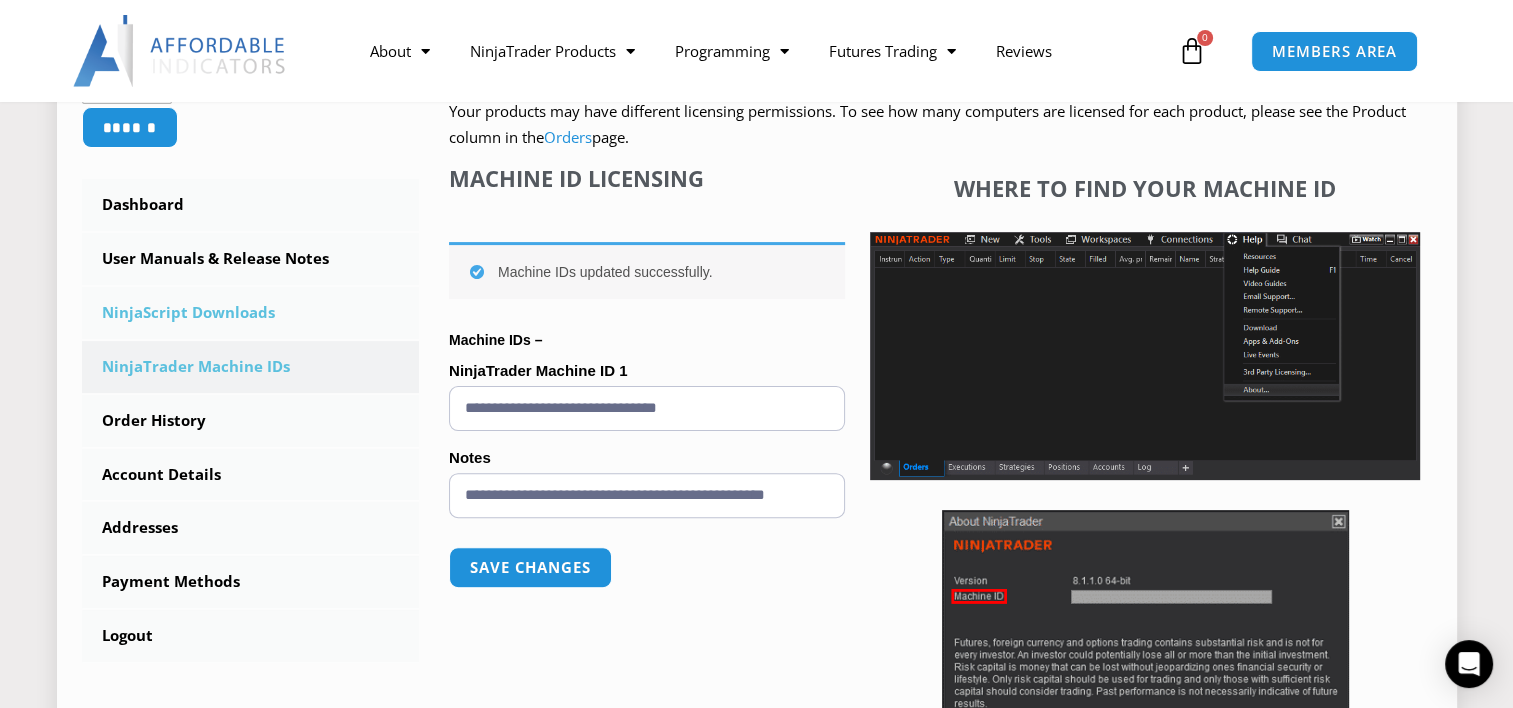 click on "NinjaScript Downloads" at bounding box center (251, 313) 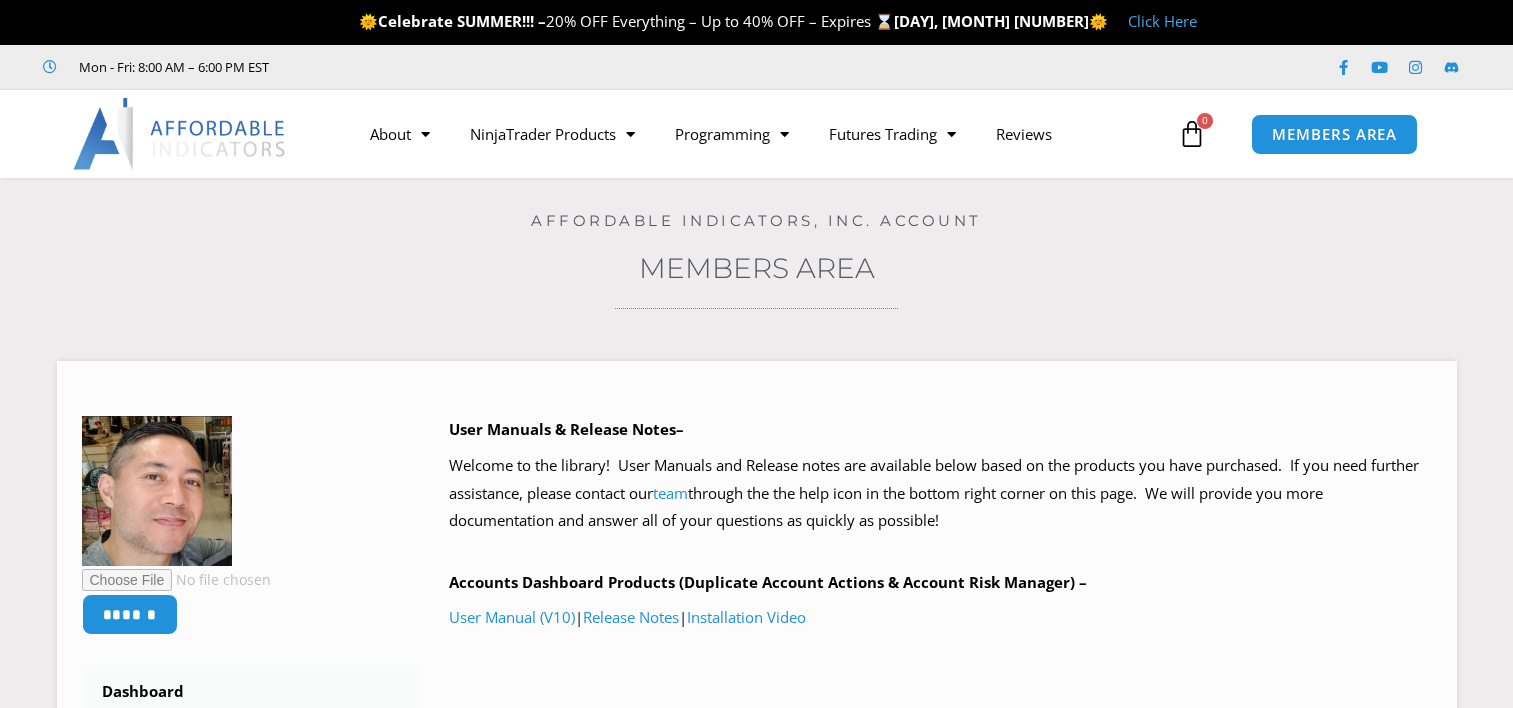 scroll, scrollTop: 0, scrollLeft: 0, axis: both 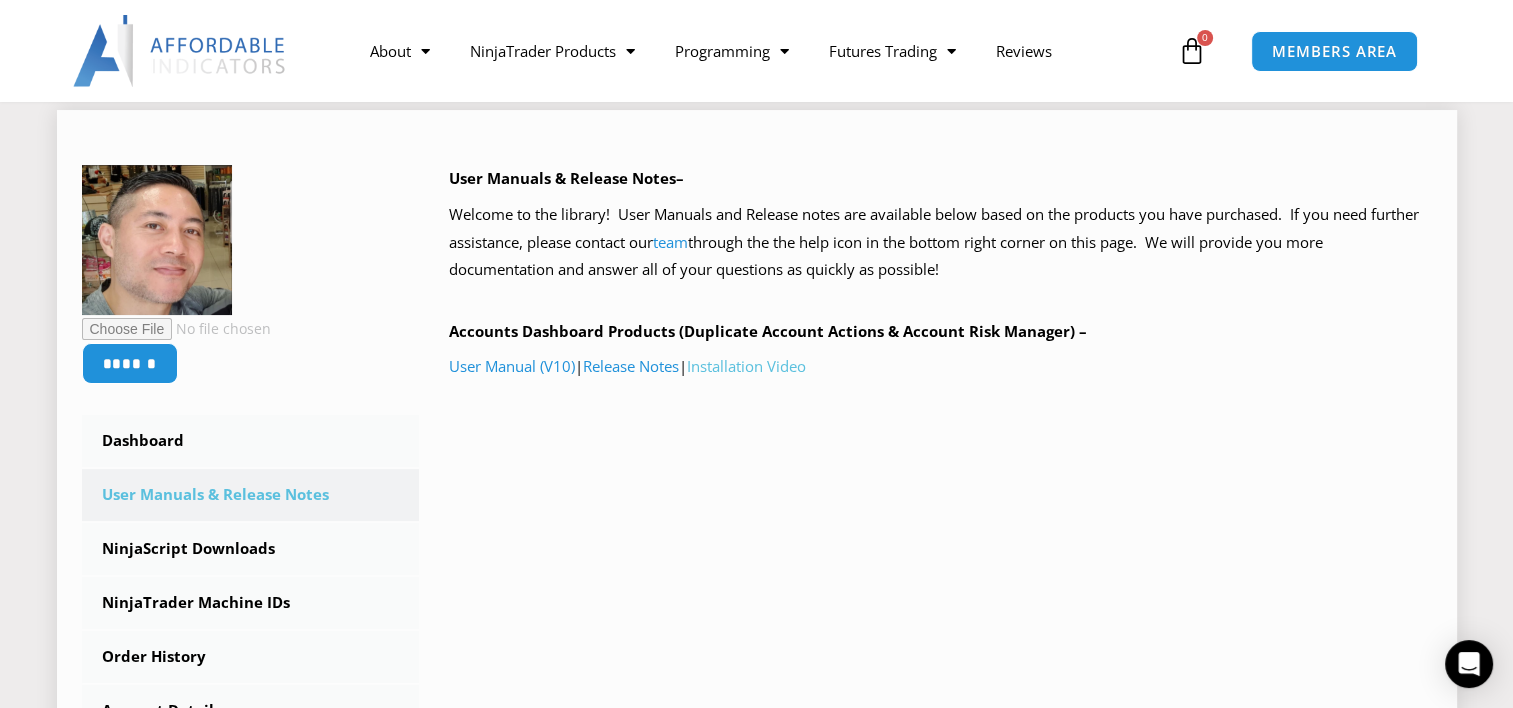 click on "Installation Video" at bounding box center [746, 366] 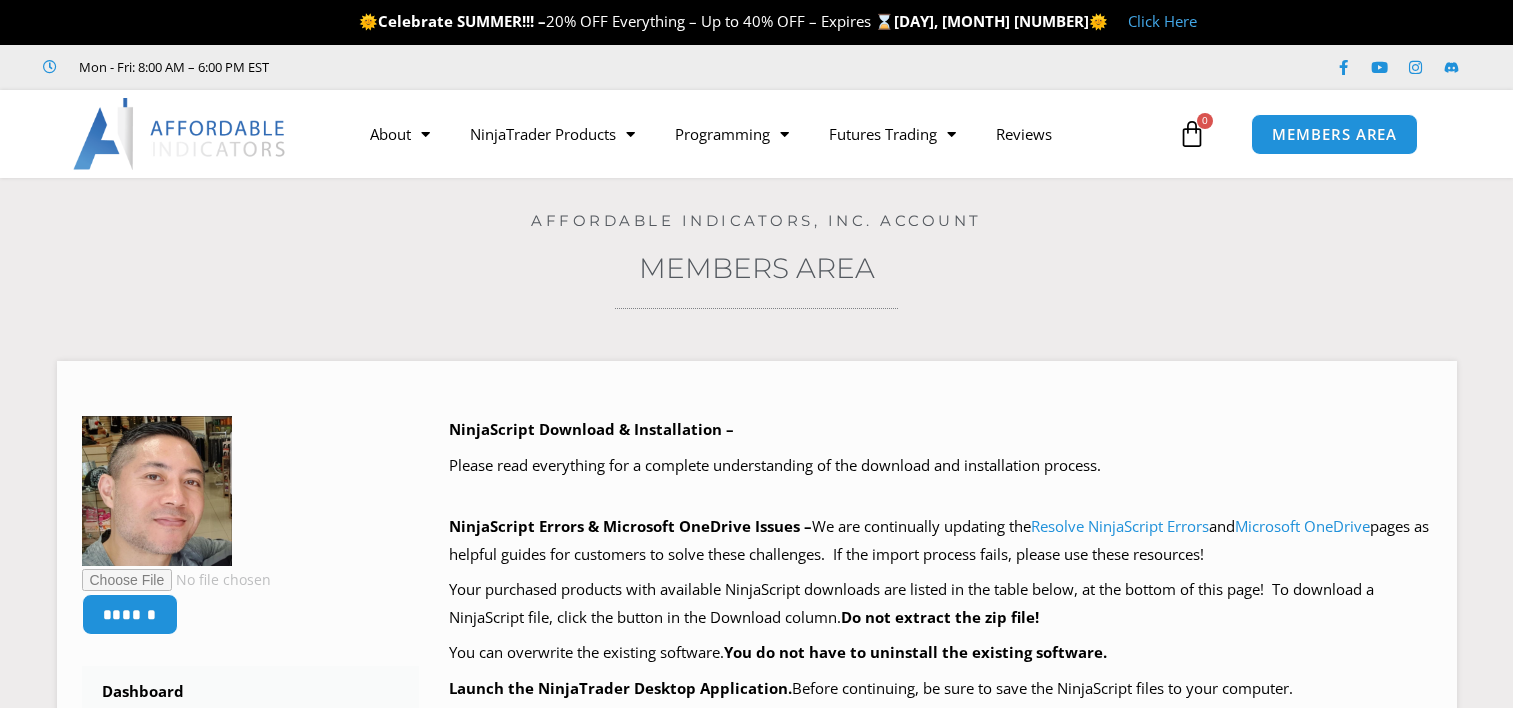 scroll, scrollTop: 0, scrollLeft: 0, axis: both 